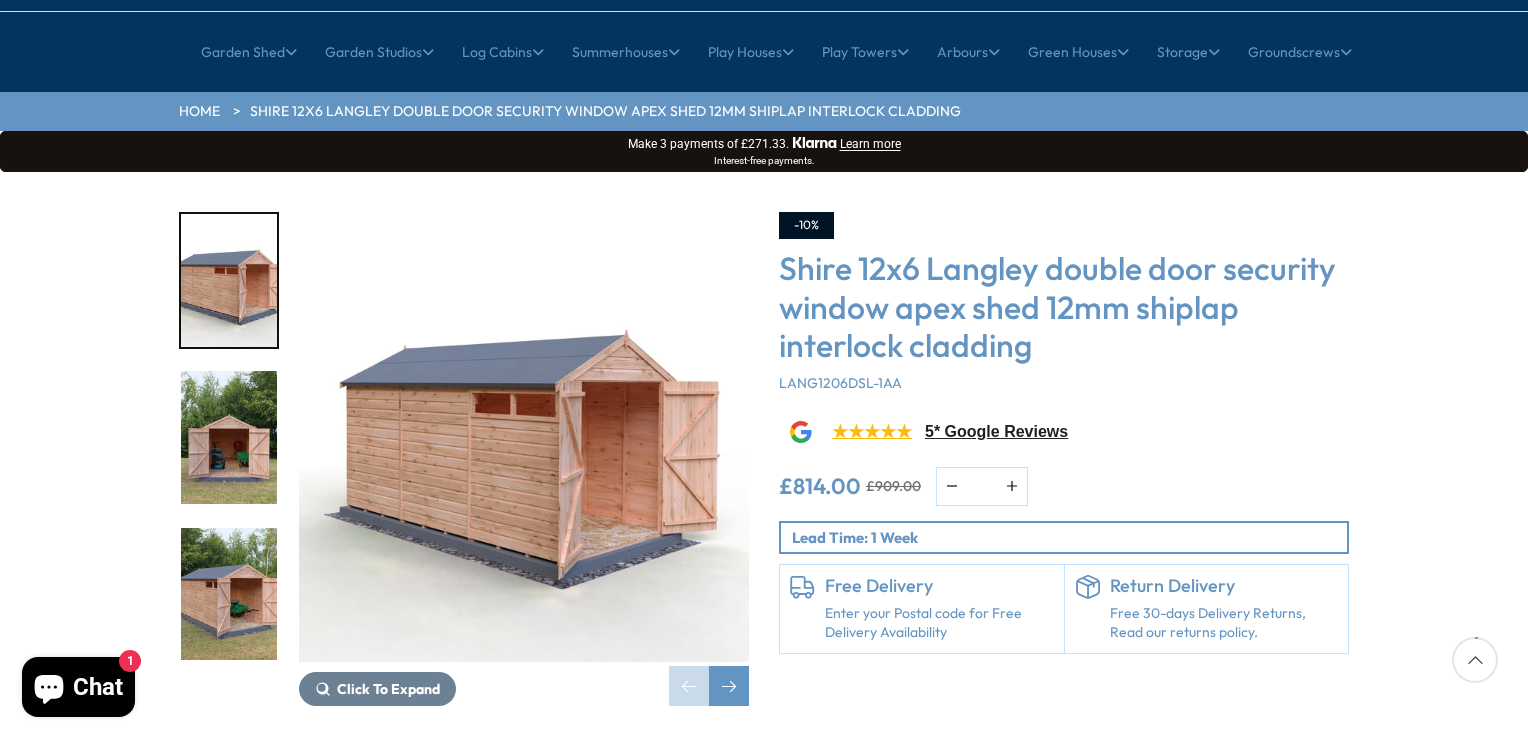 scroll, scrollTop: 200, scrollLeft: 0, axis: vertical 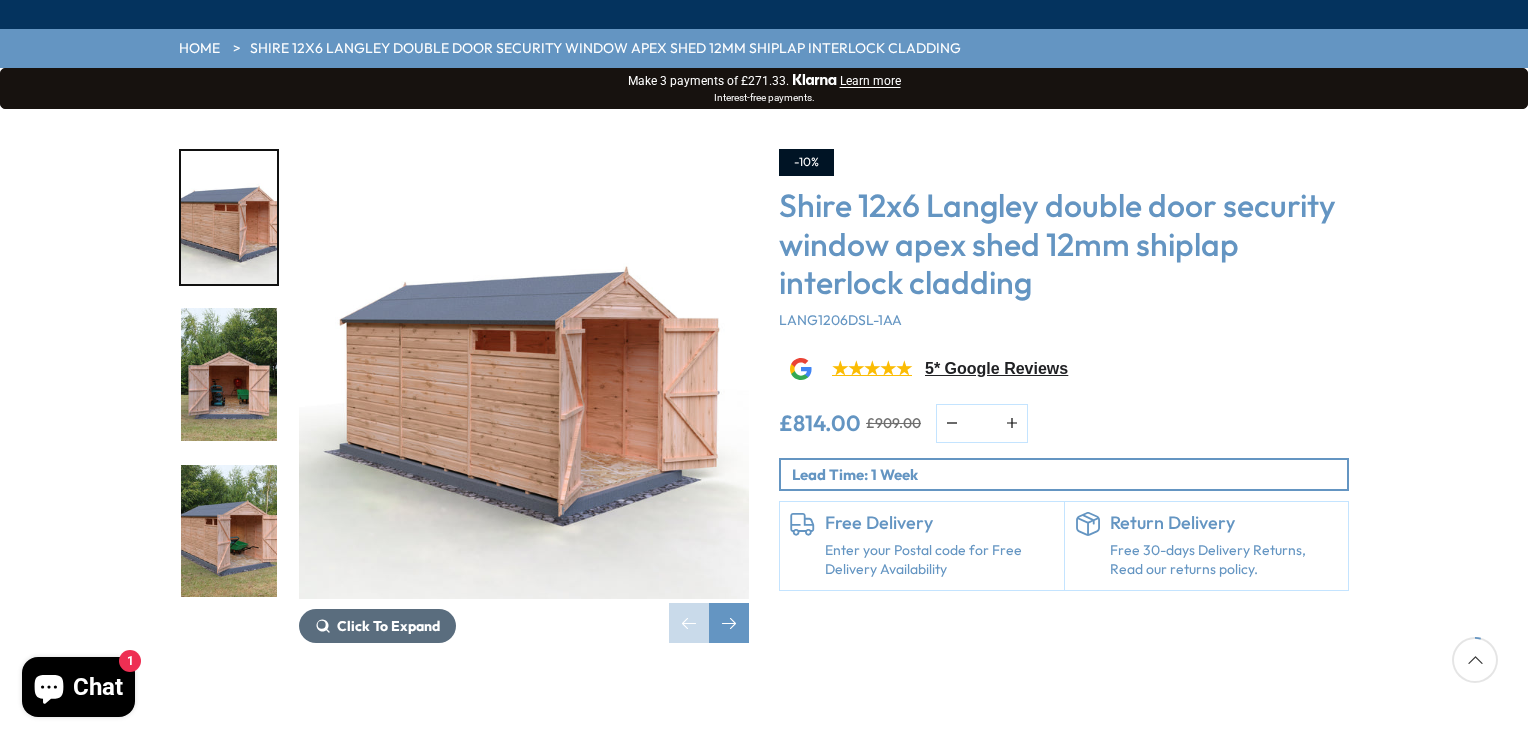 click on "Click To Expand" at bounding box center (388, 626) 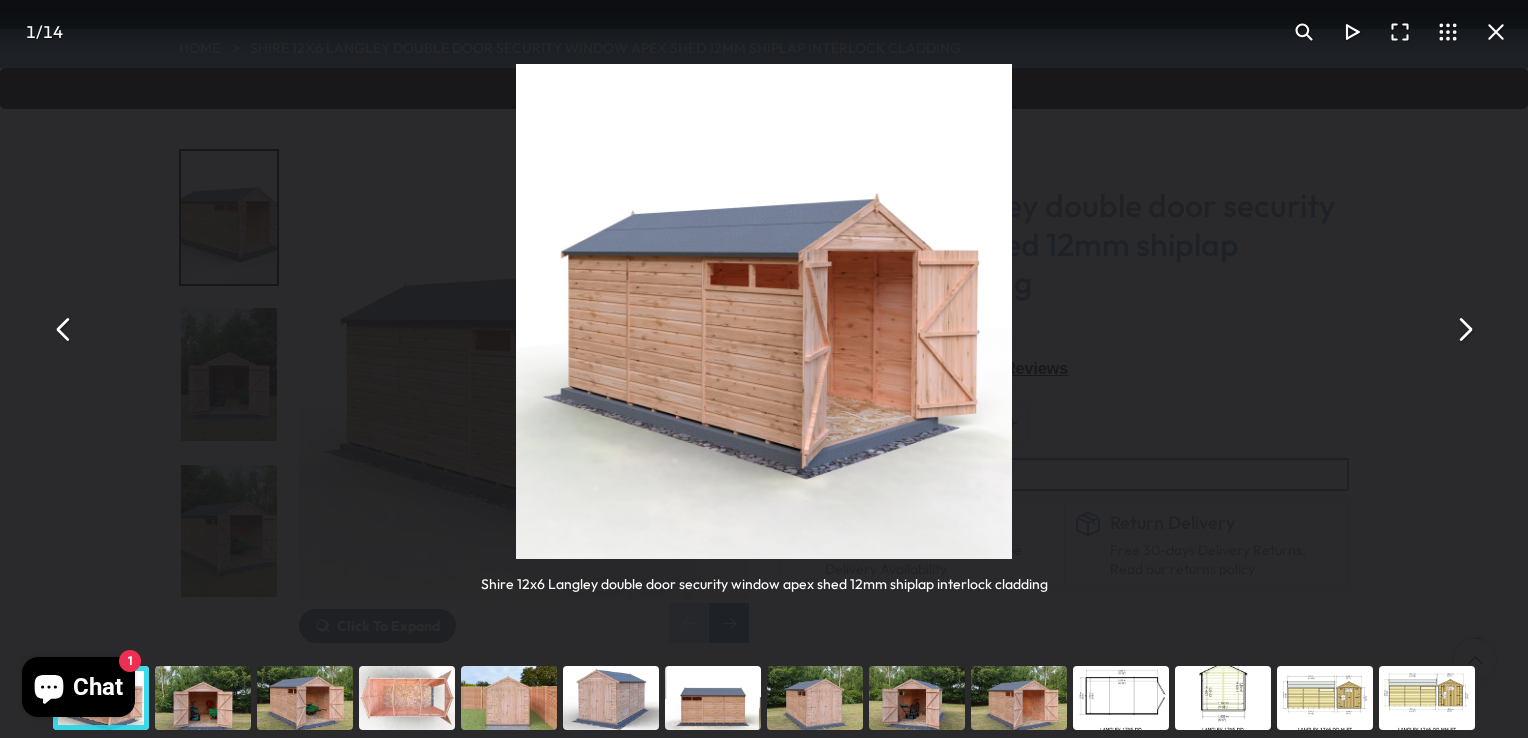 click at bounding box center (1121, 698) 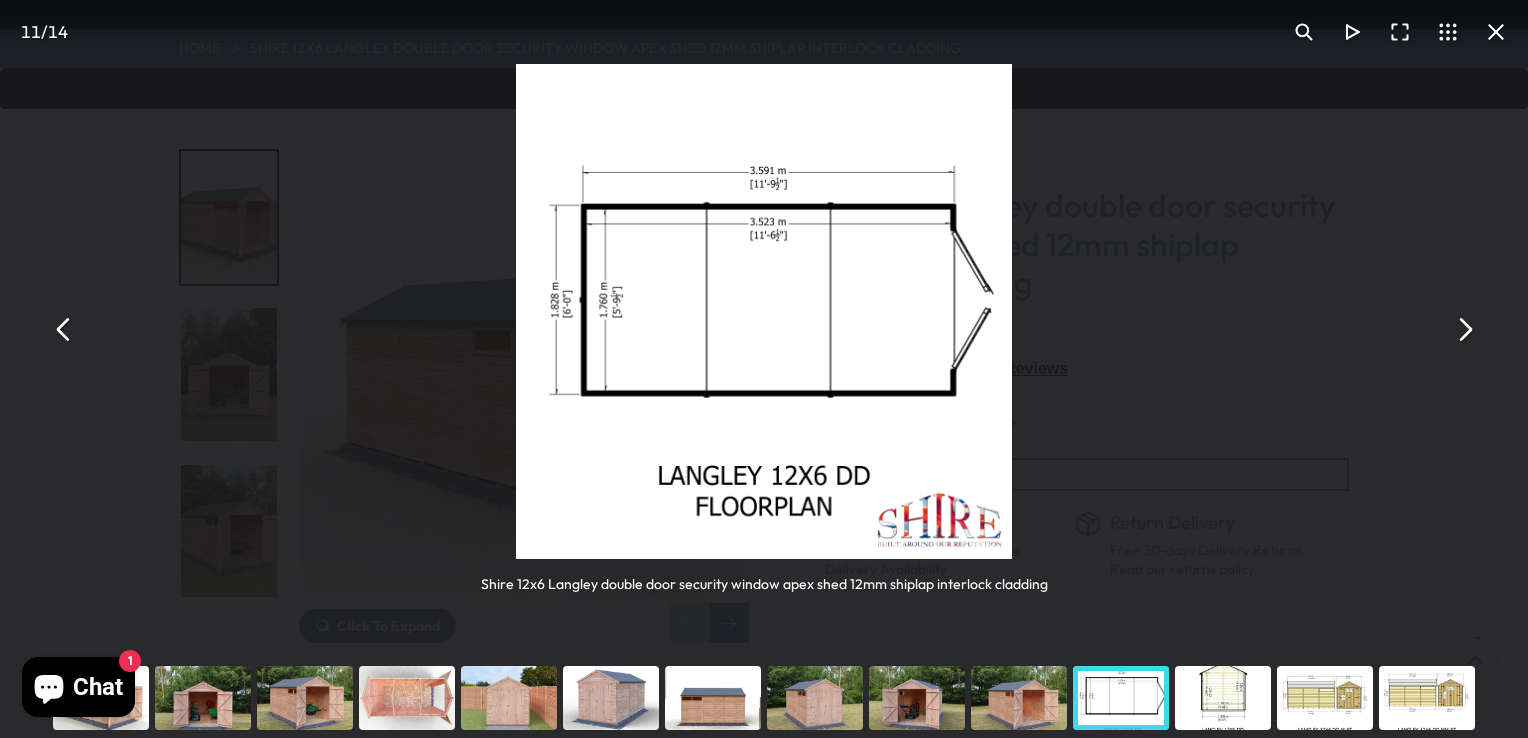 click at bounding box center (1223, 698) 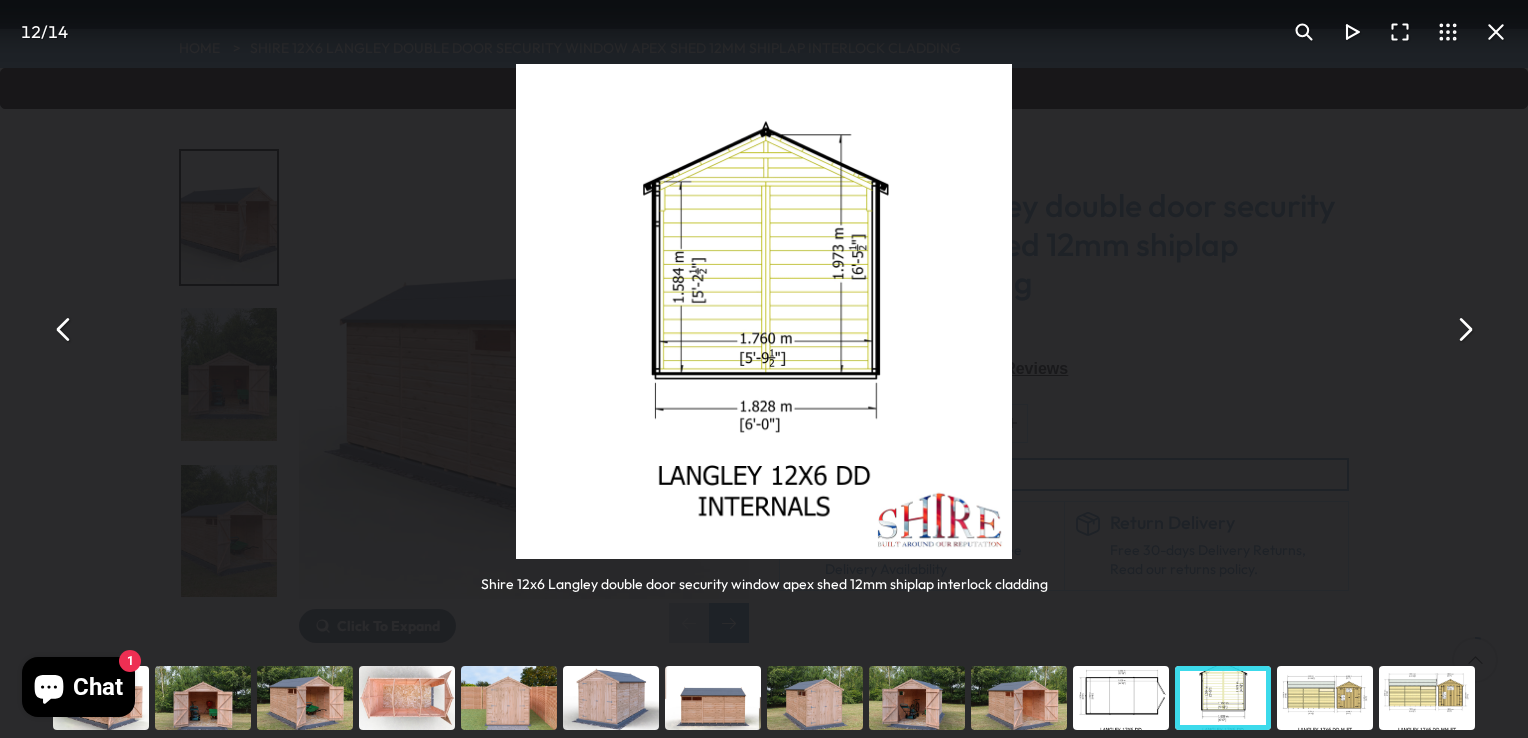 click at bounding box center (1325, 698) 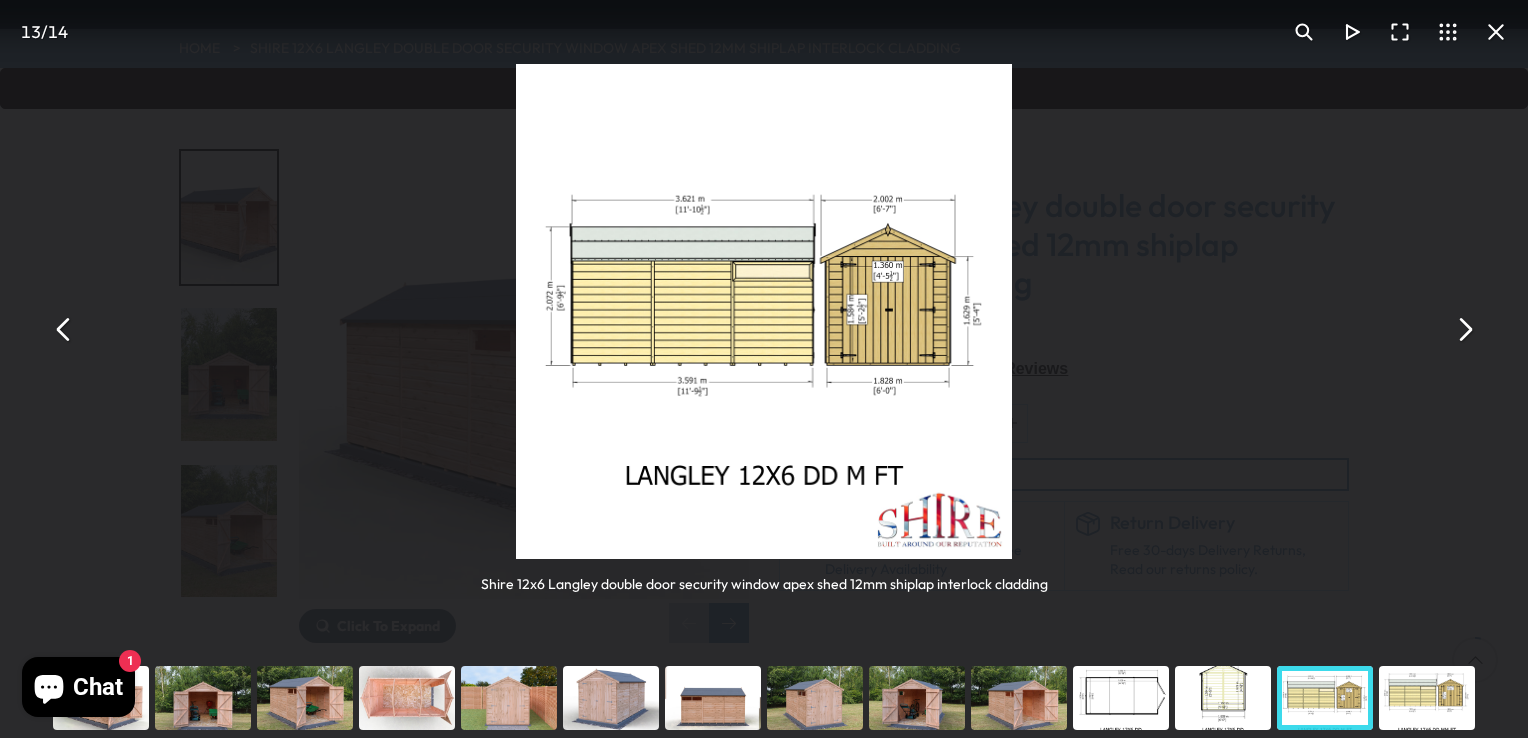 click at bounding box center [1427, 698] 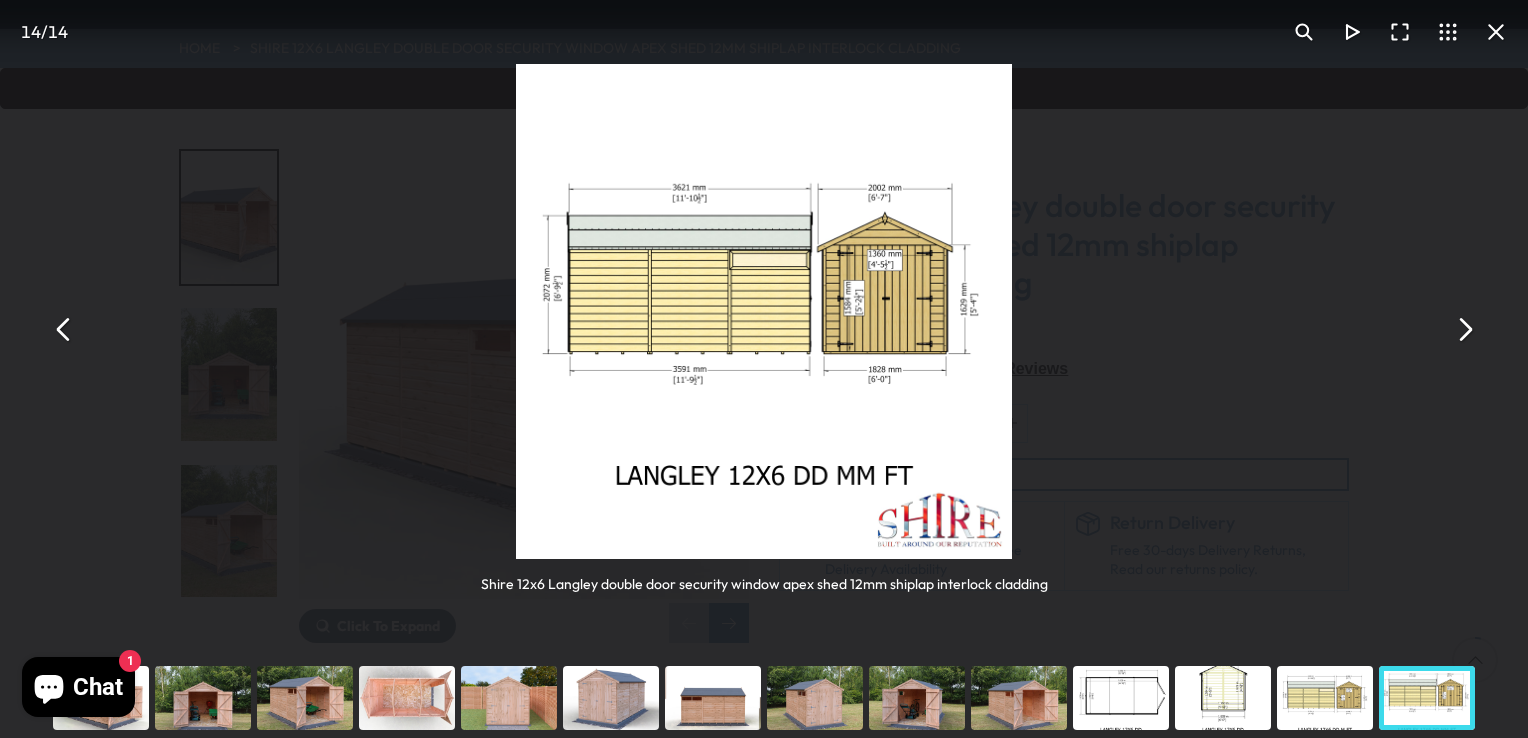click at bounding box center (1325, 698) 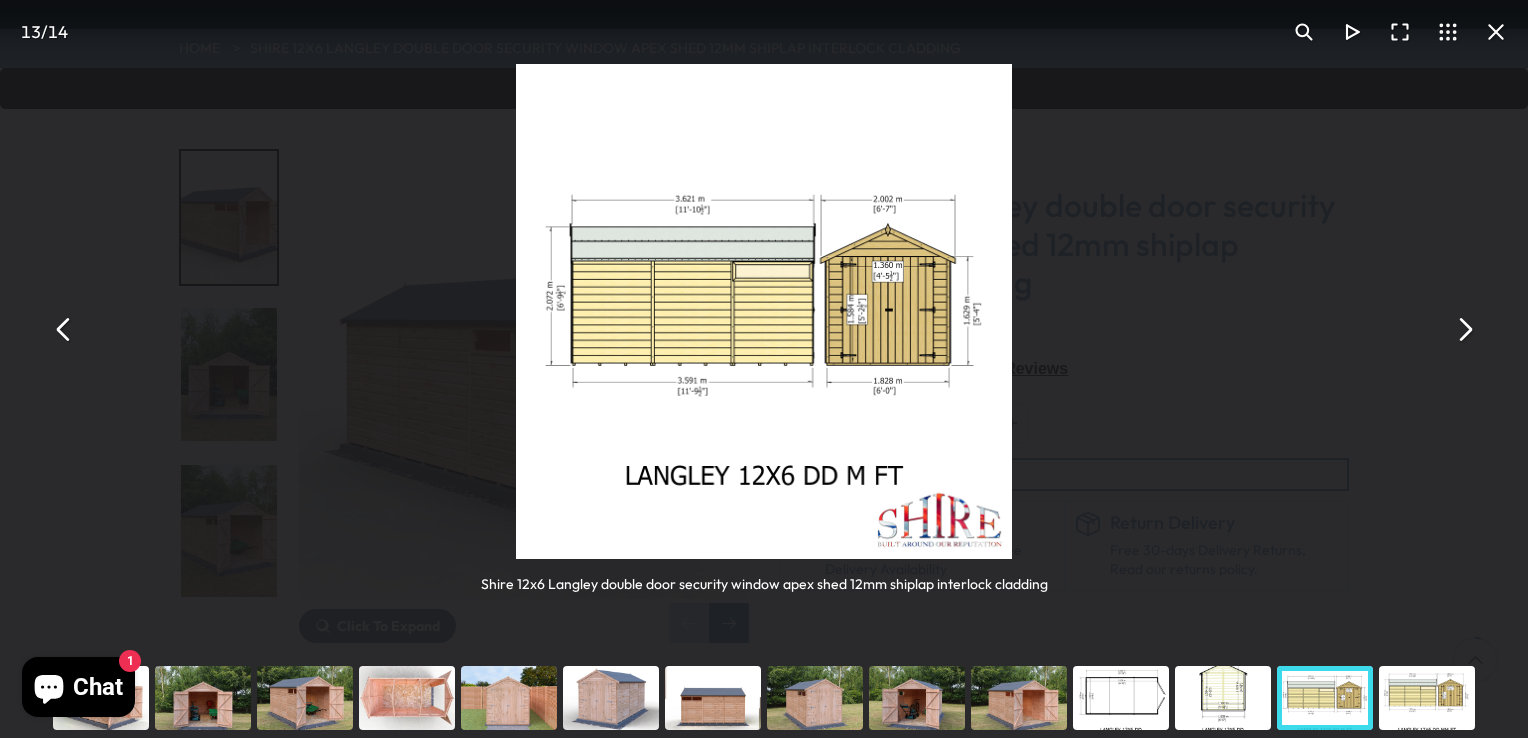 click at bounding box center (203, 698) 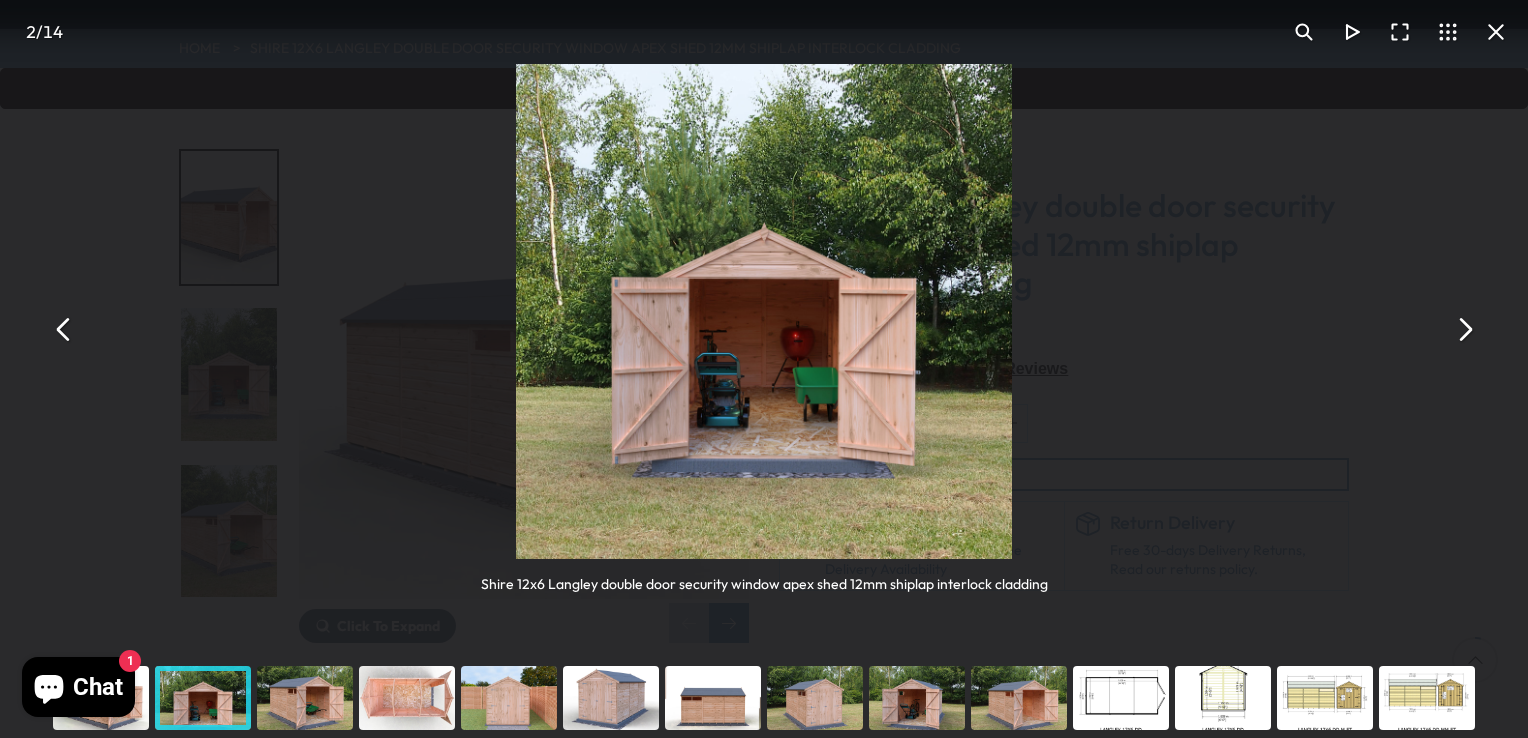 click at bounding box center [305, 698] 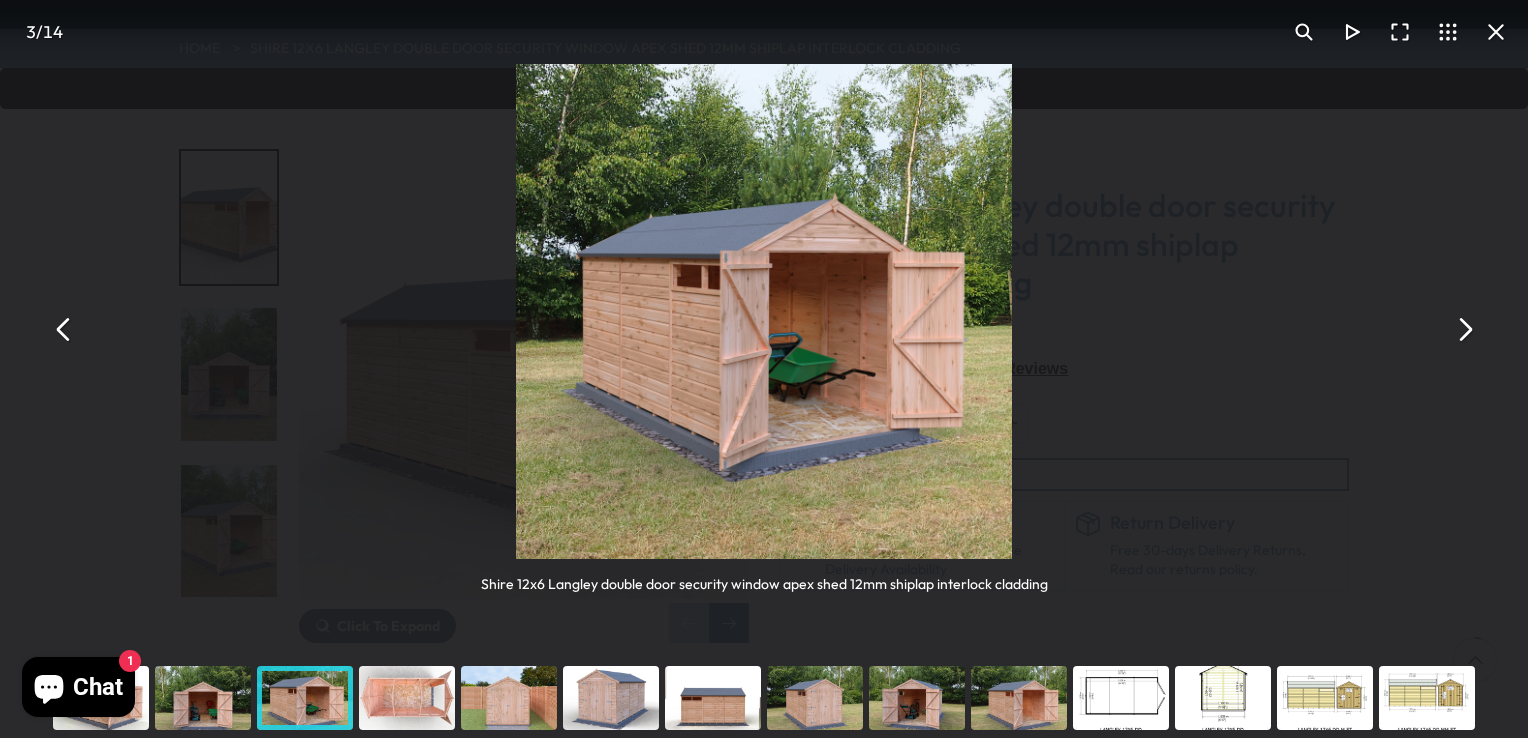 click at bounding box center (407, 698) 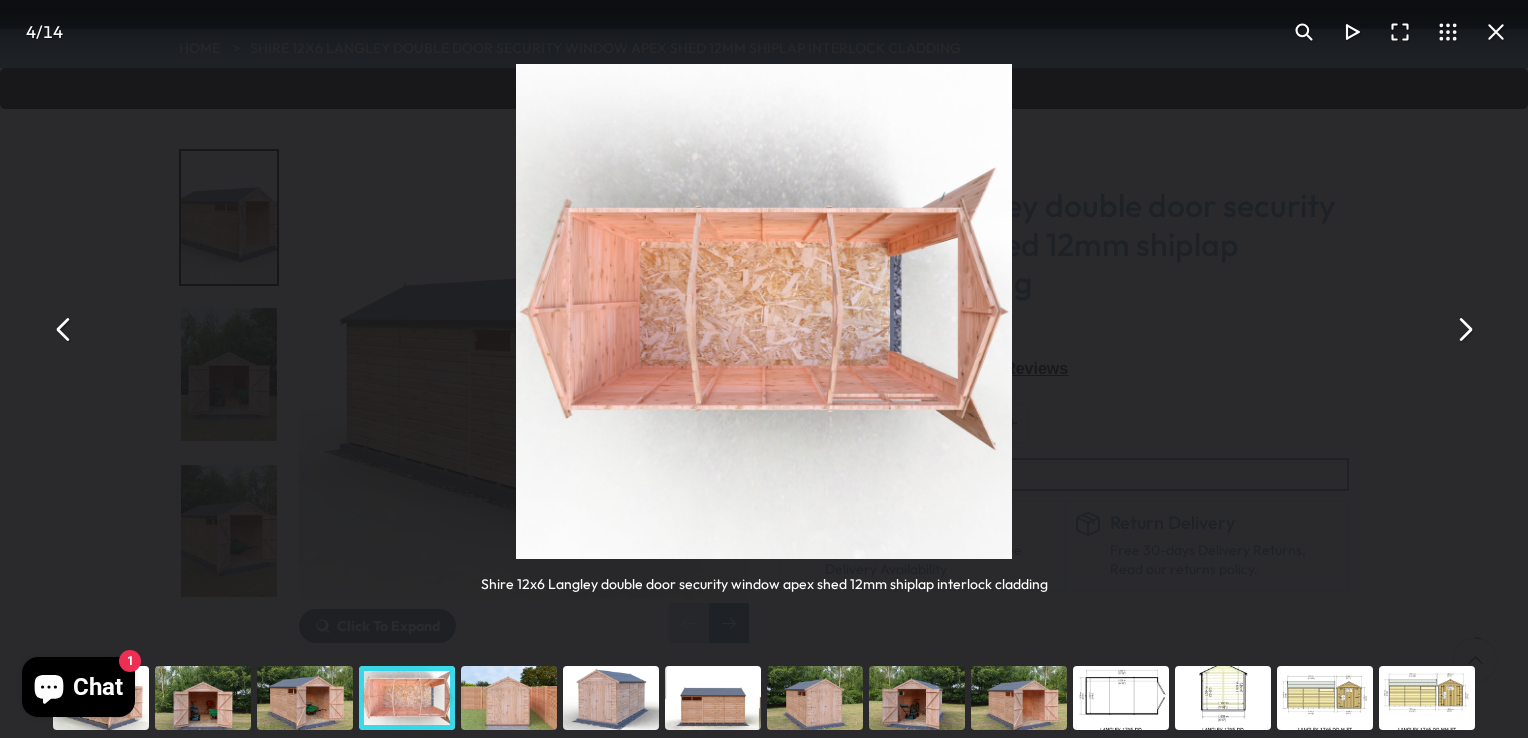 click at bounding box center [509, 698] 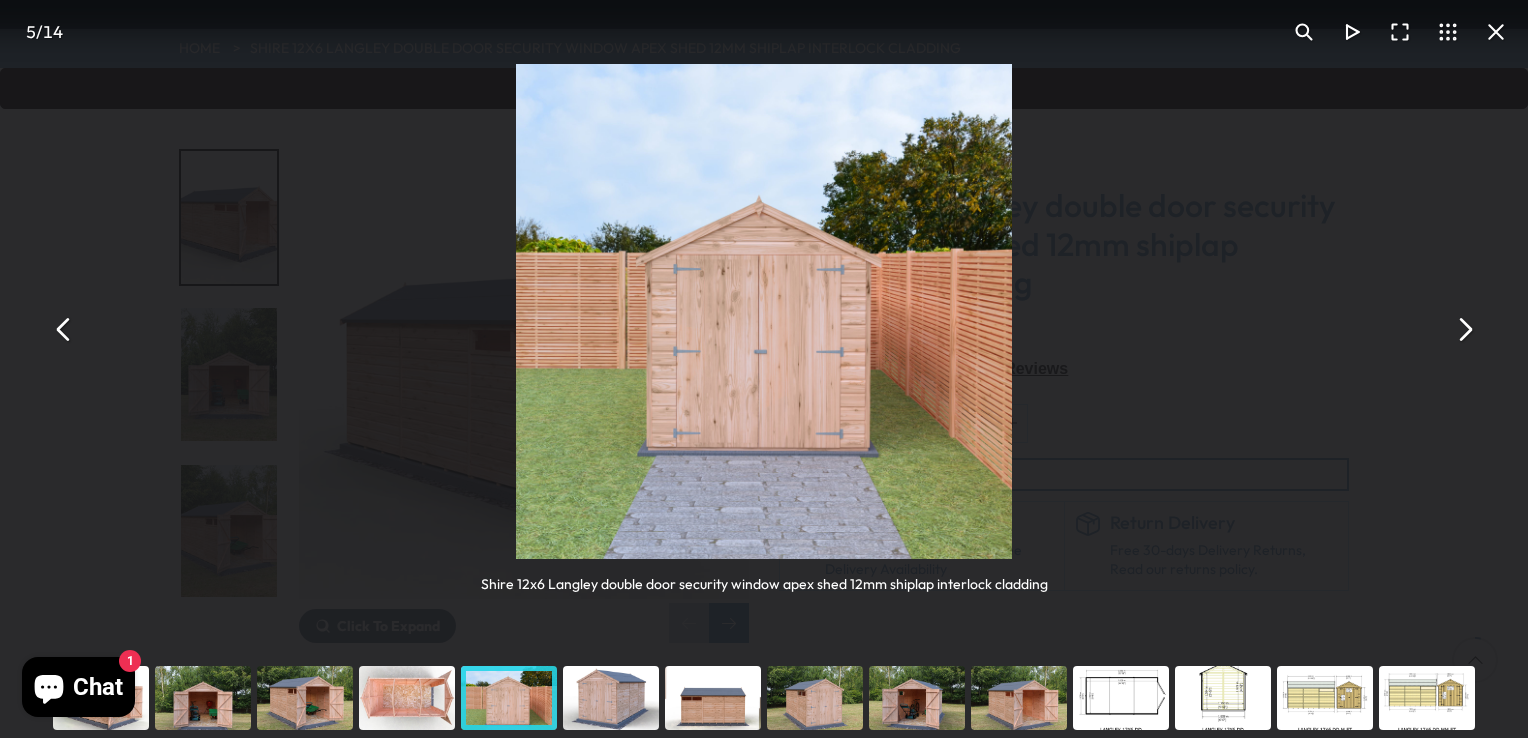 click at bounding box center [611, 698] 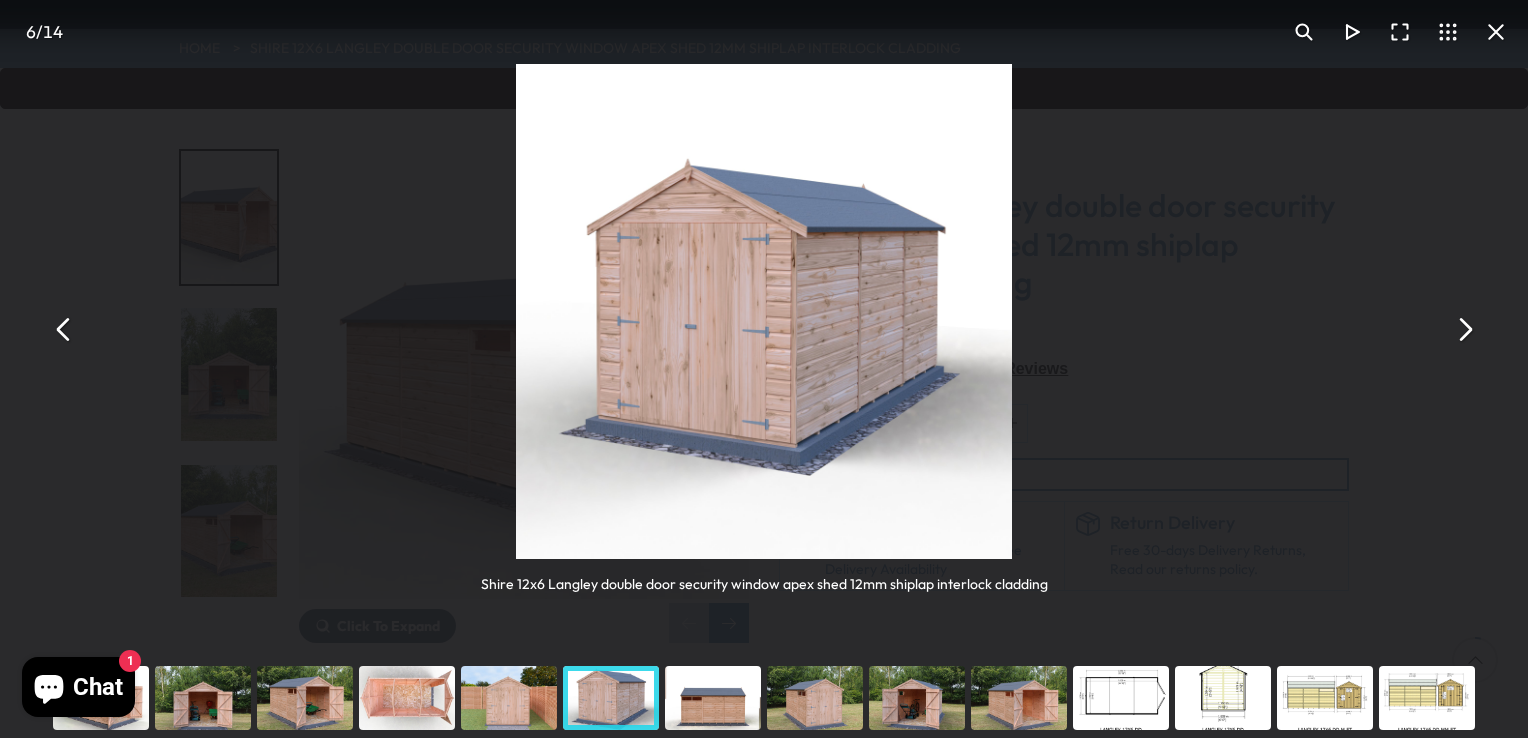 click at bounding box center (713, 698) 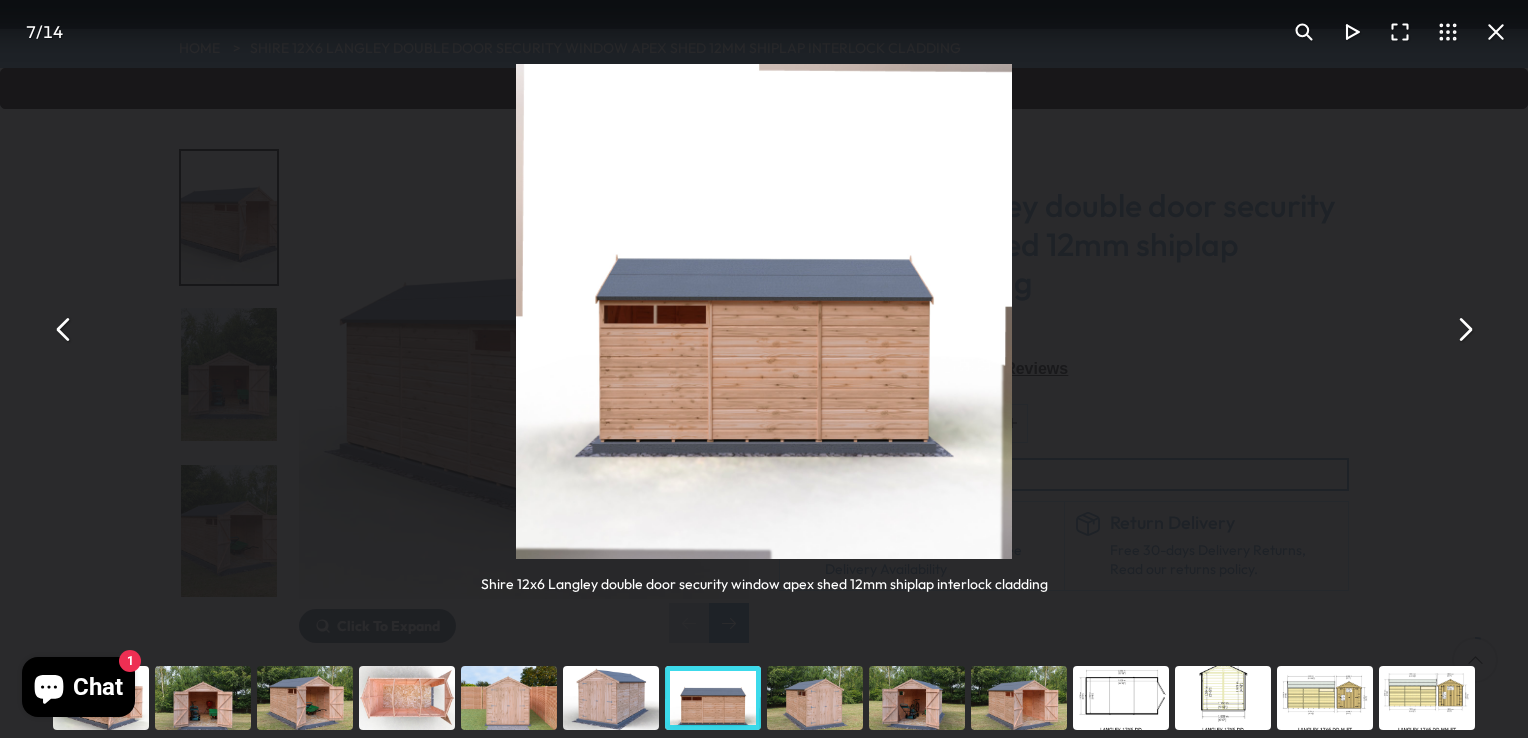 click at bounding box center [815, 698] 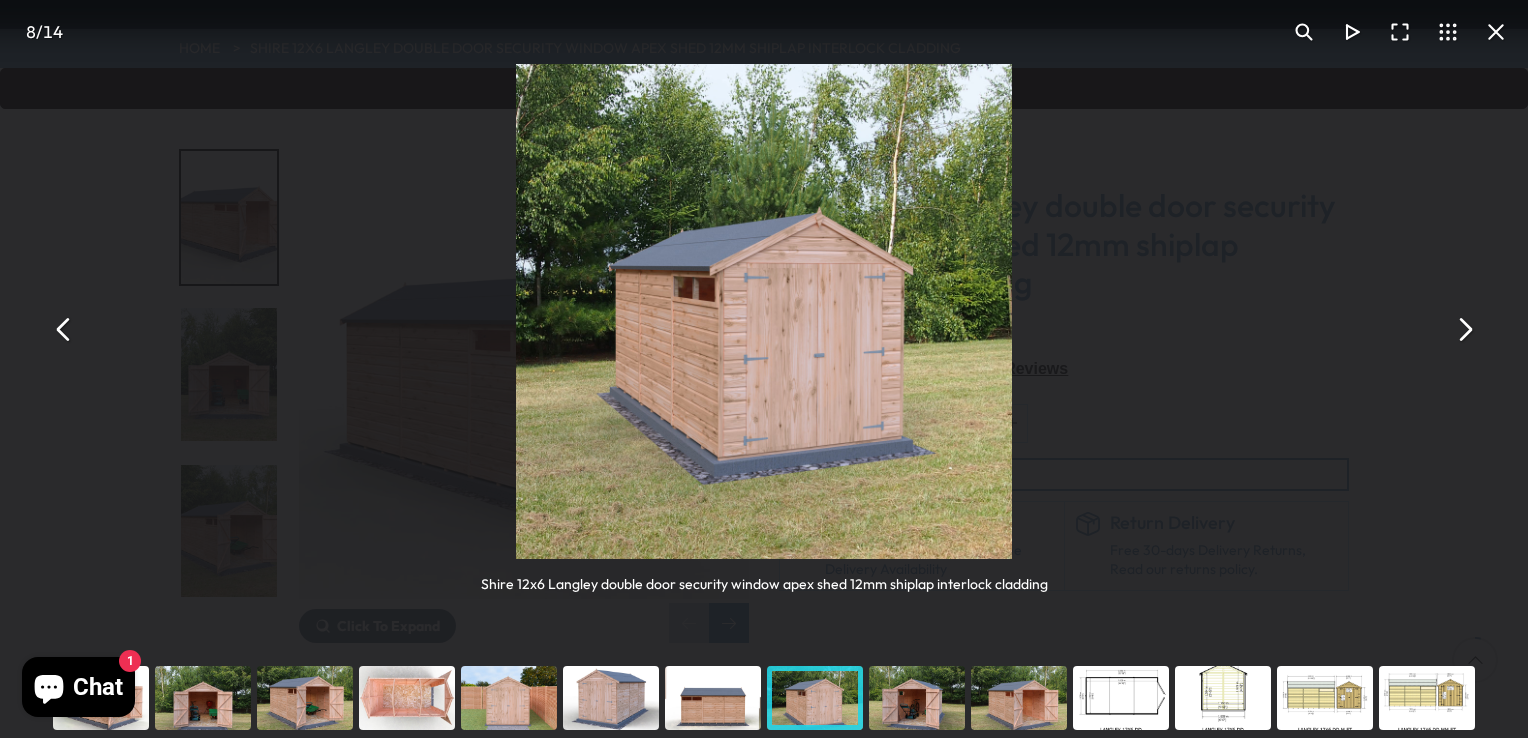 click at bounding box center [917, 698] 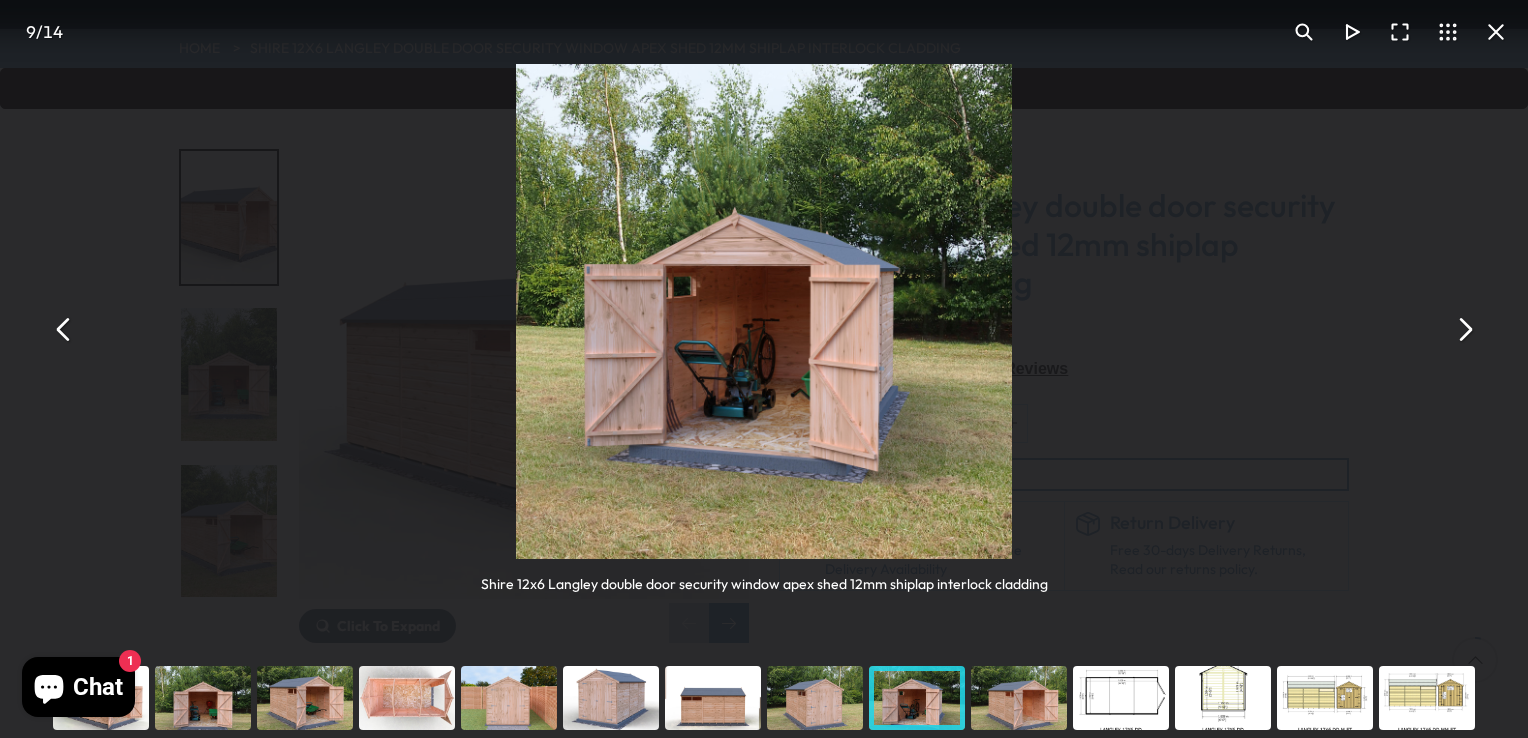 click at bounding box center (1019, 698) 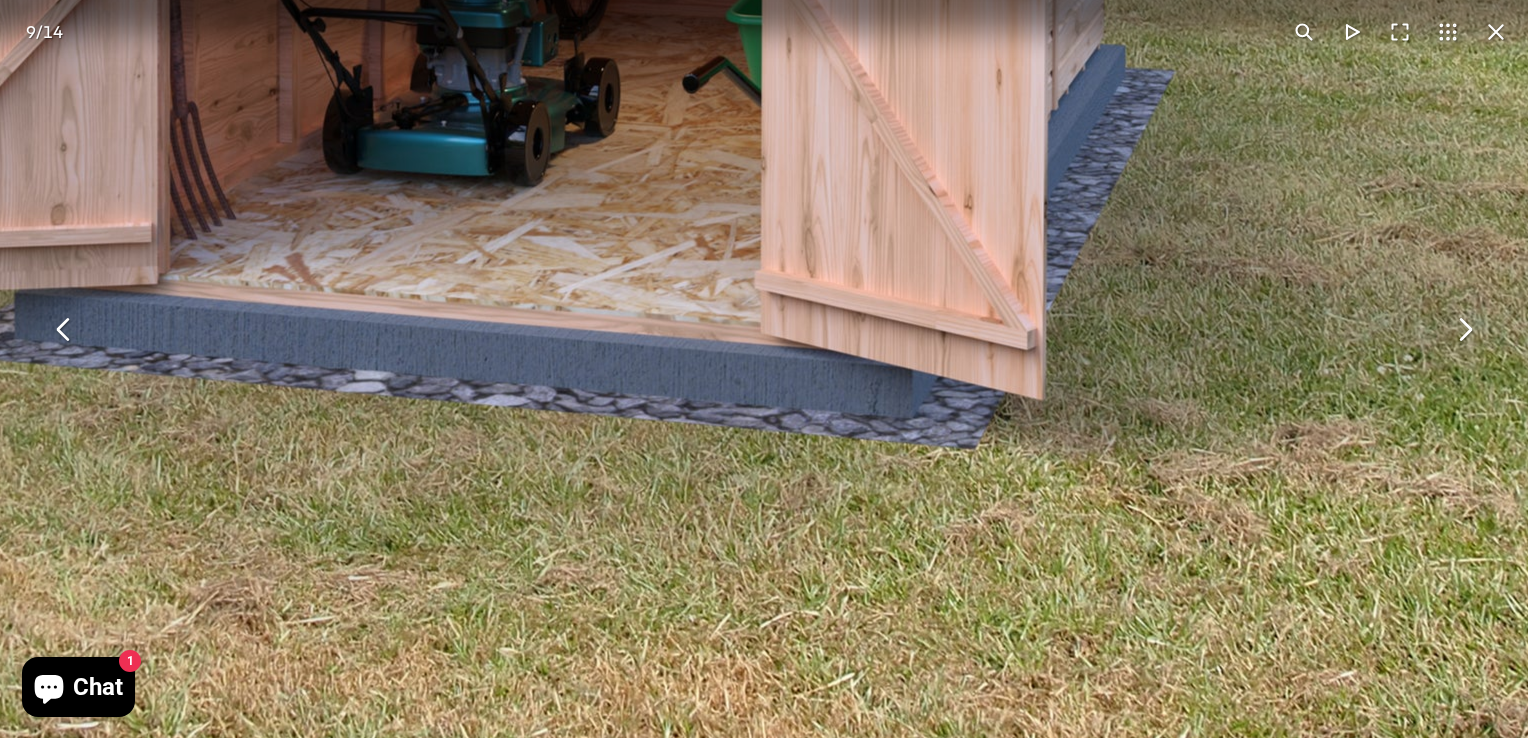 drag, startPoint x: 607, startPoint y: 366, endPoint x: 1449, endPoint y: 632, distance: 883.0176 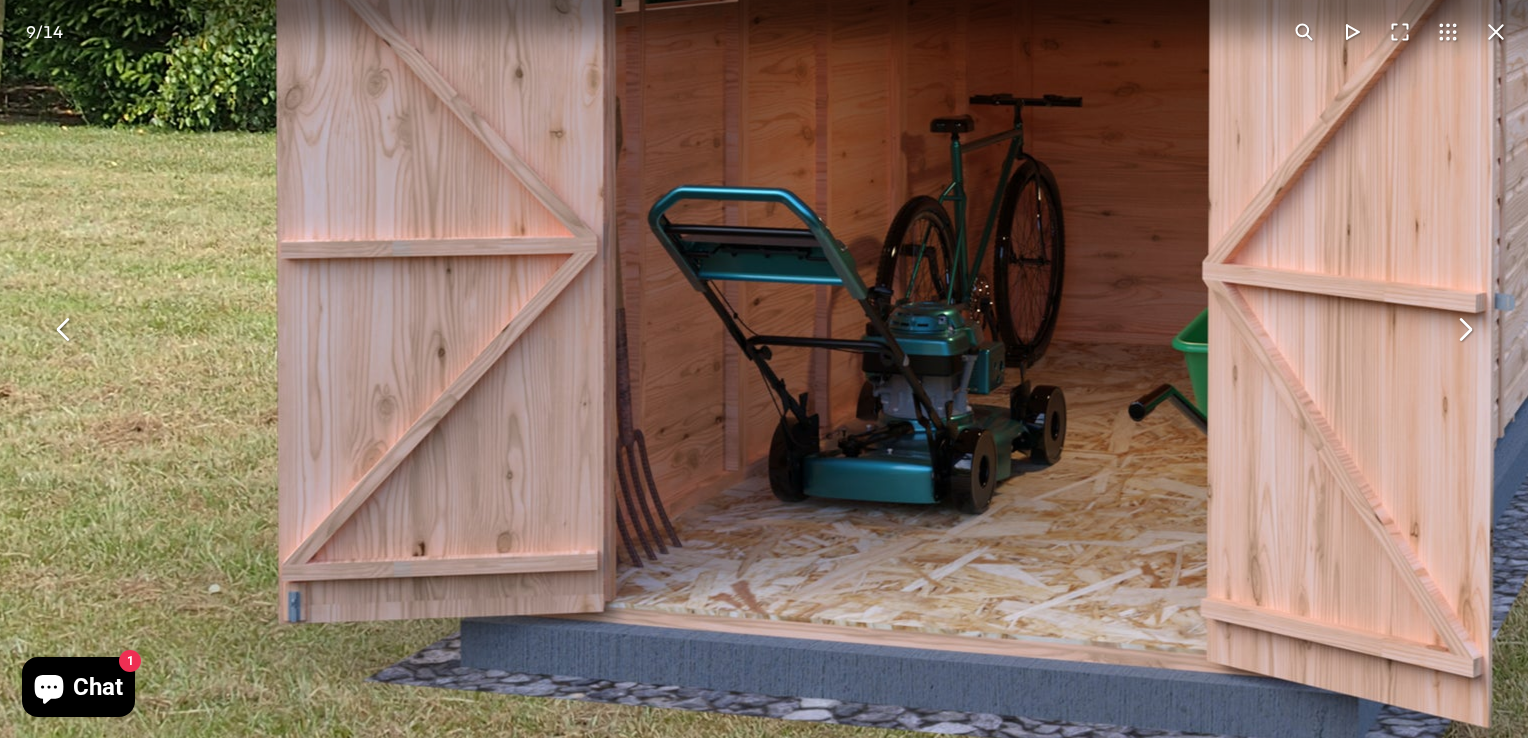 drag, startPoint x: 844, startPoint y: 546, endPoint x: 864, endPoint y: 789, distance: 243.82166 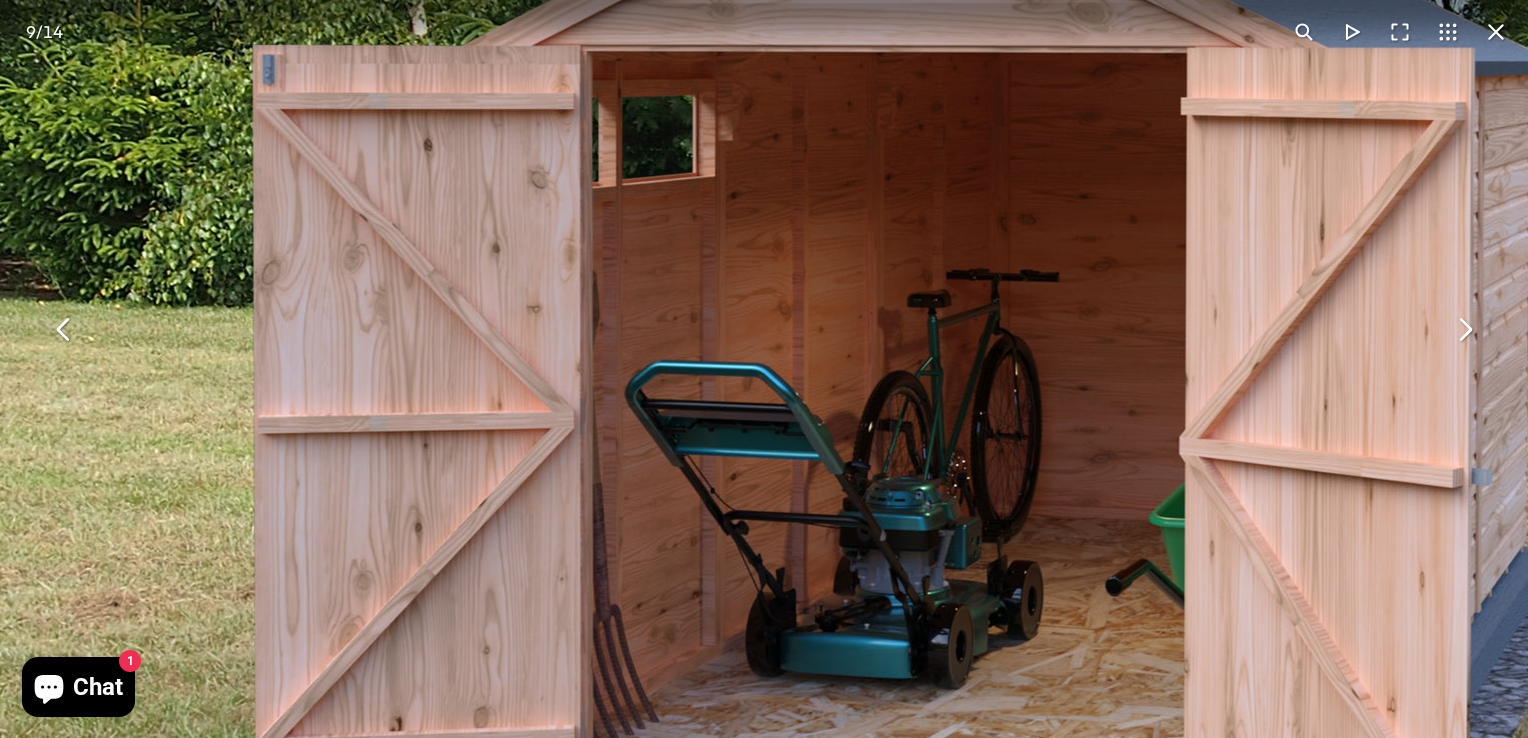 drag, startPoint x: 793, startPoint y: 606, endPoint x: 770, endPoint y: 781, distance: 176.50496 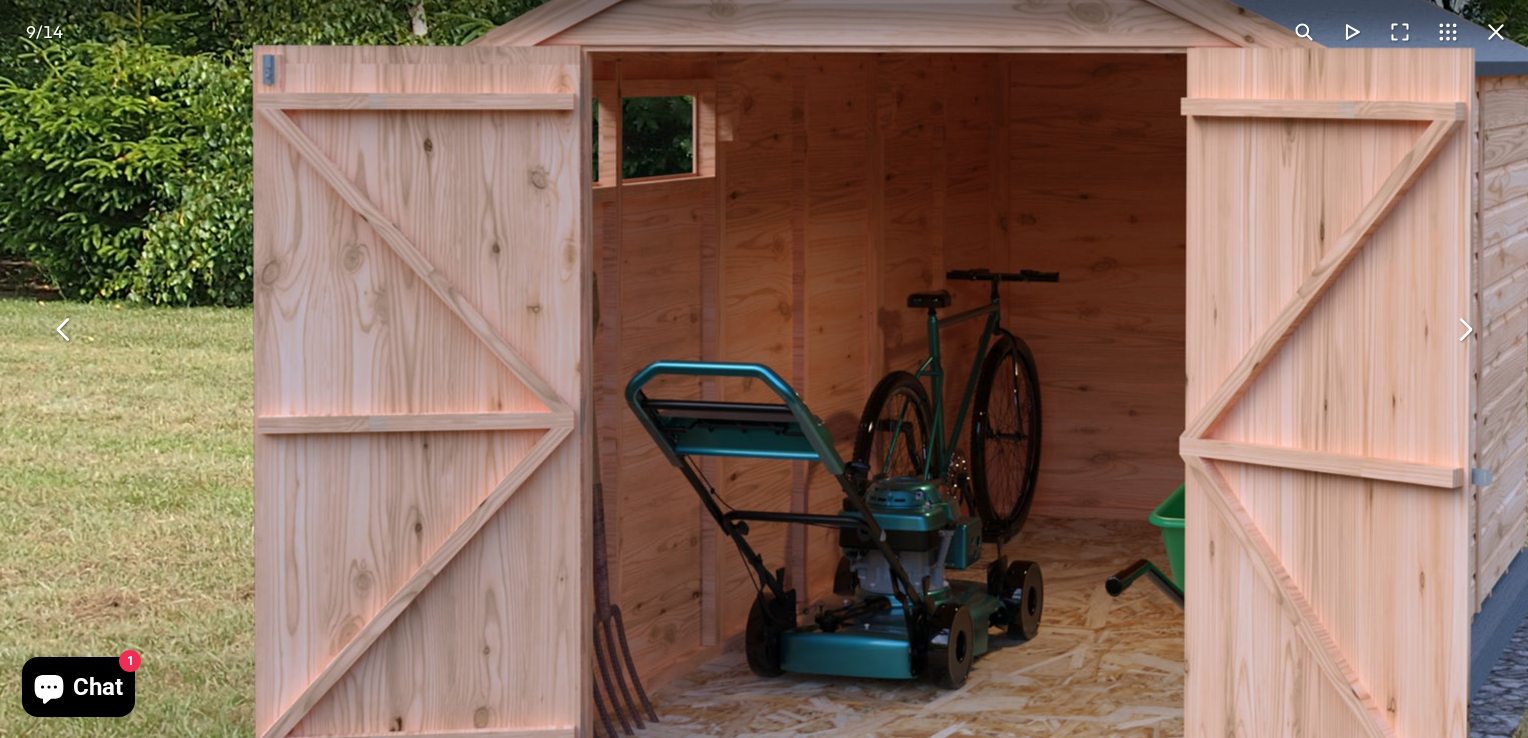 click at bounding box center (1496, 32) 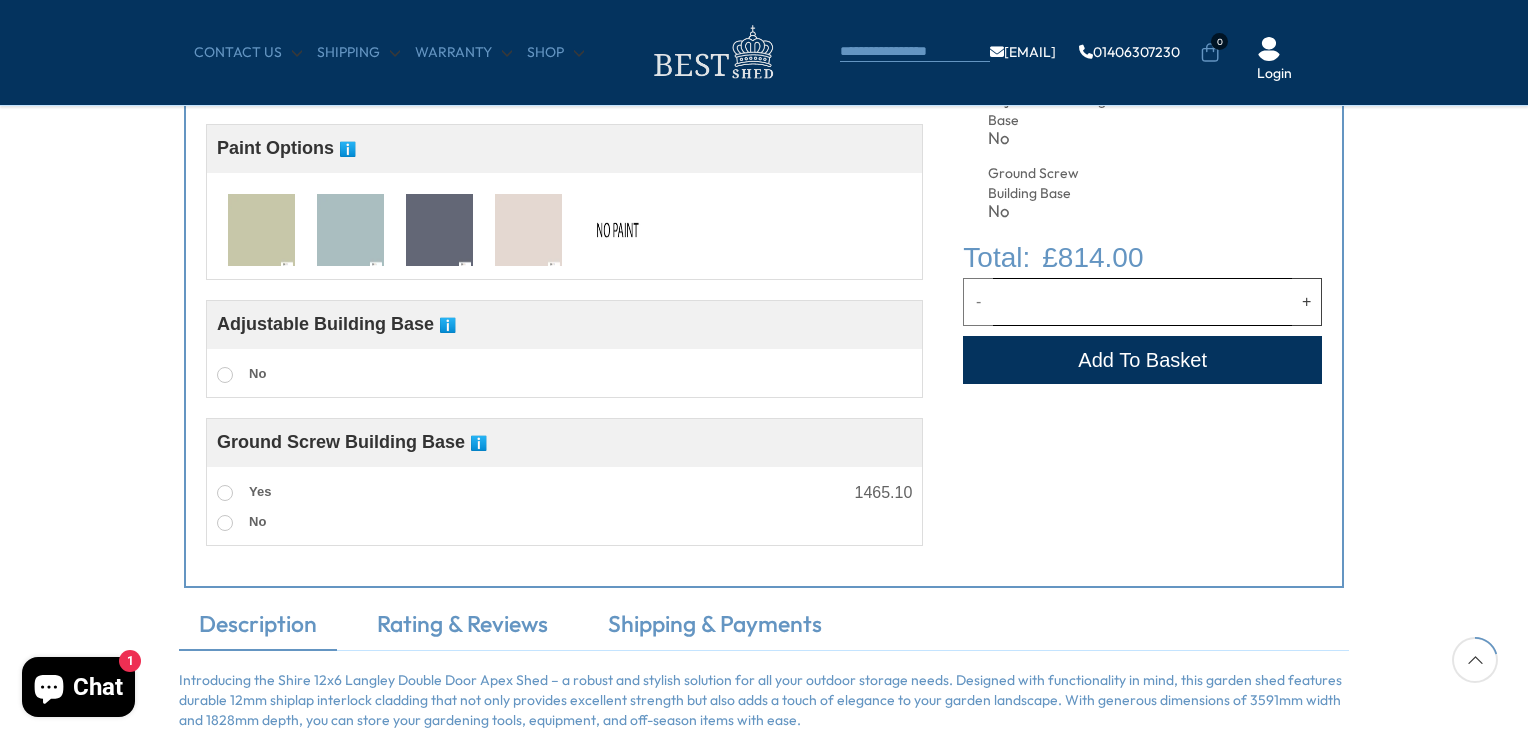 scroll, scrollTop: 900, scrollLeft: 0, axis: vertical 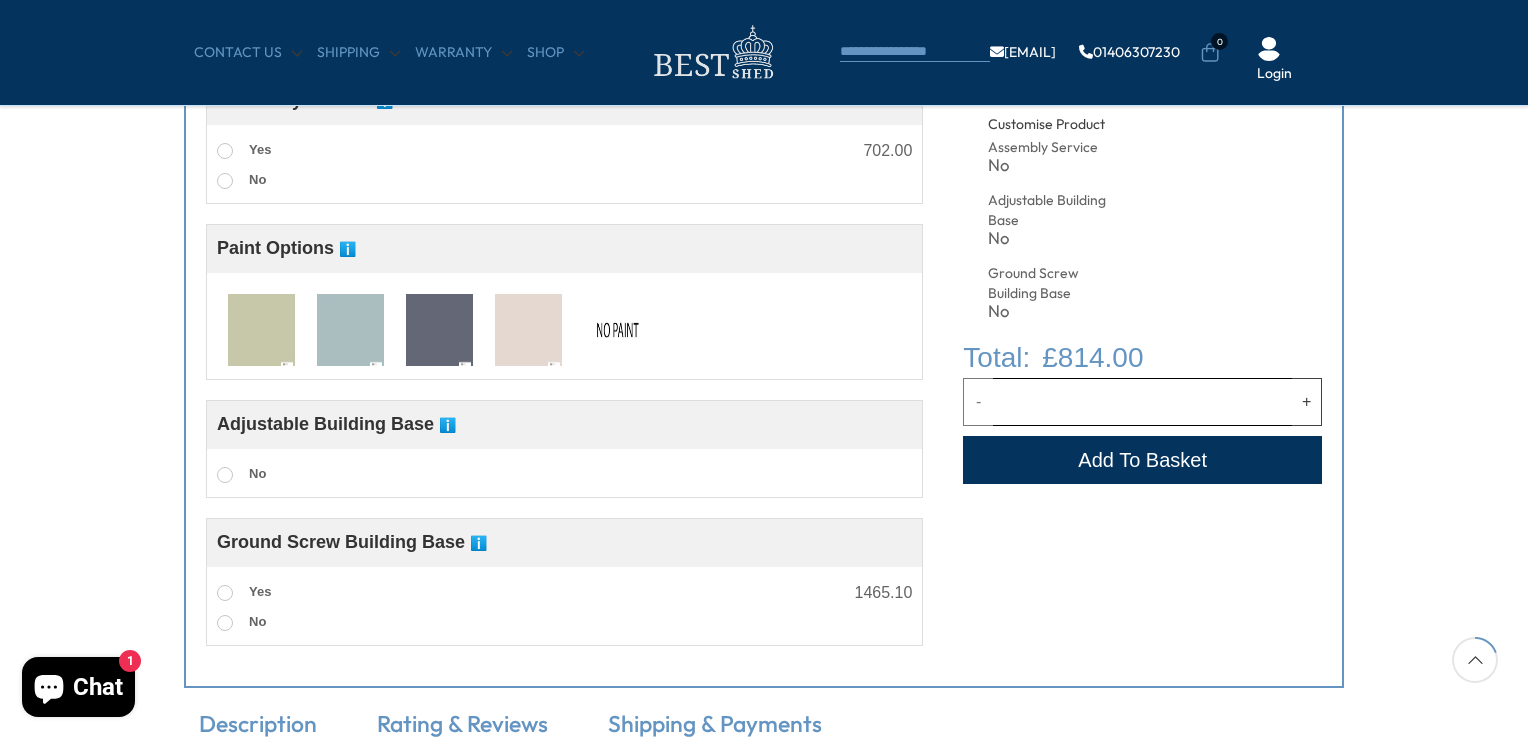 click on "Add to Cart" at bounding box center (1142, 460) 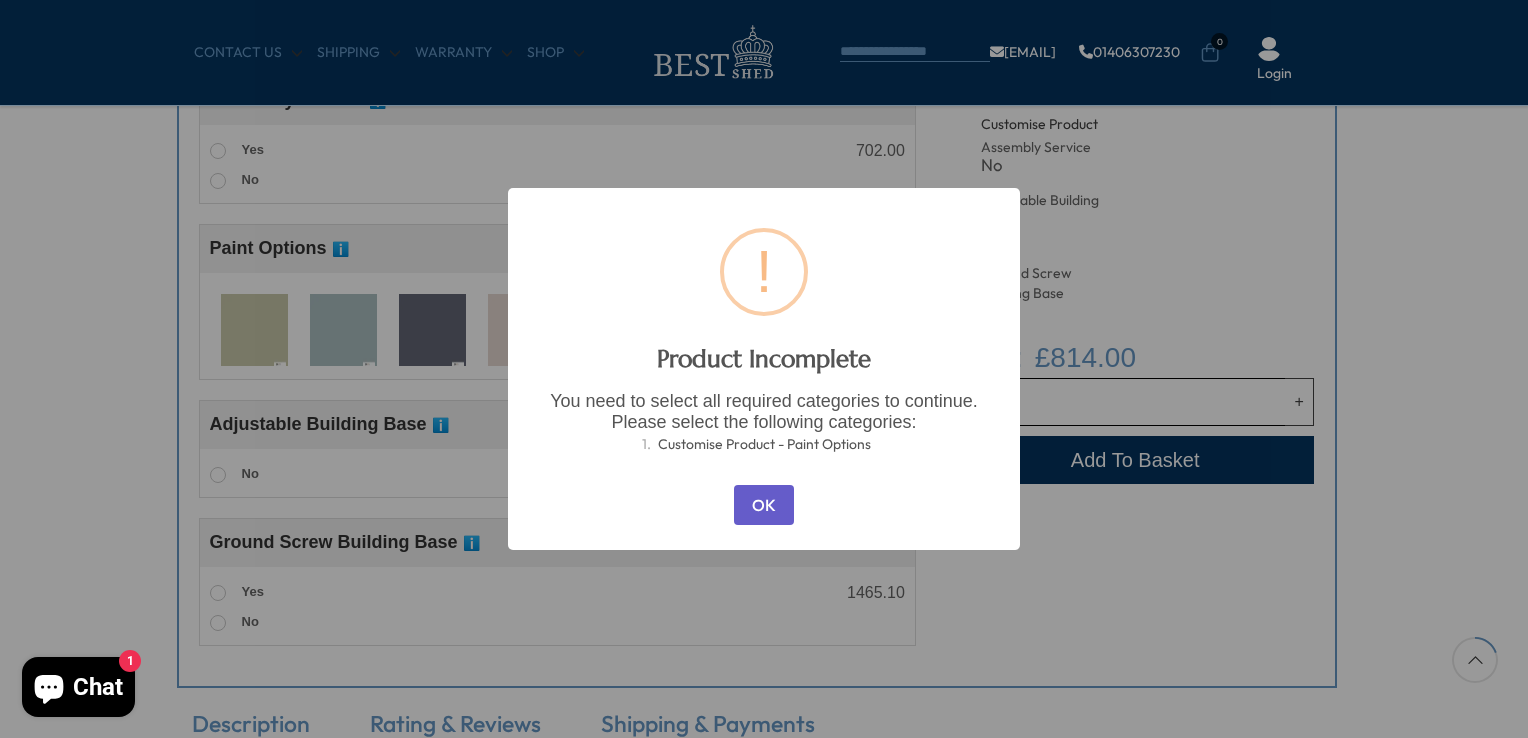 click on "OK" at bounding box center (763, 505) 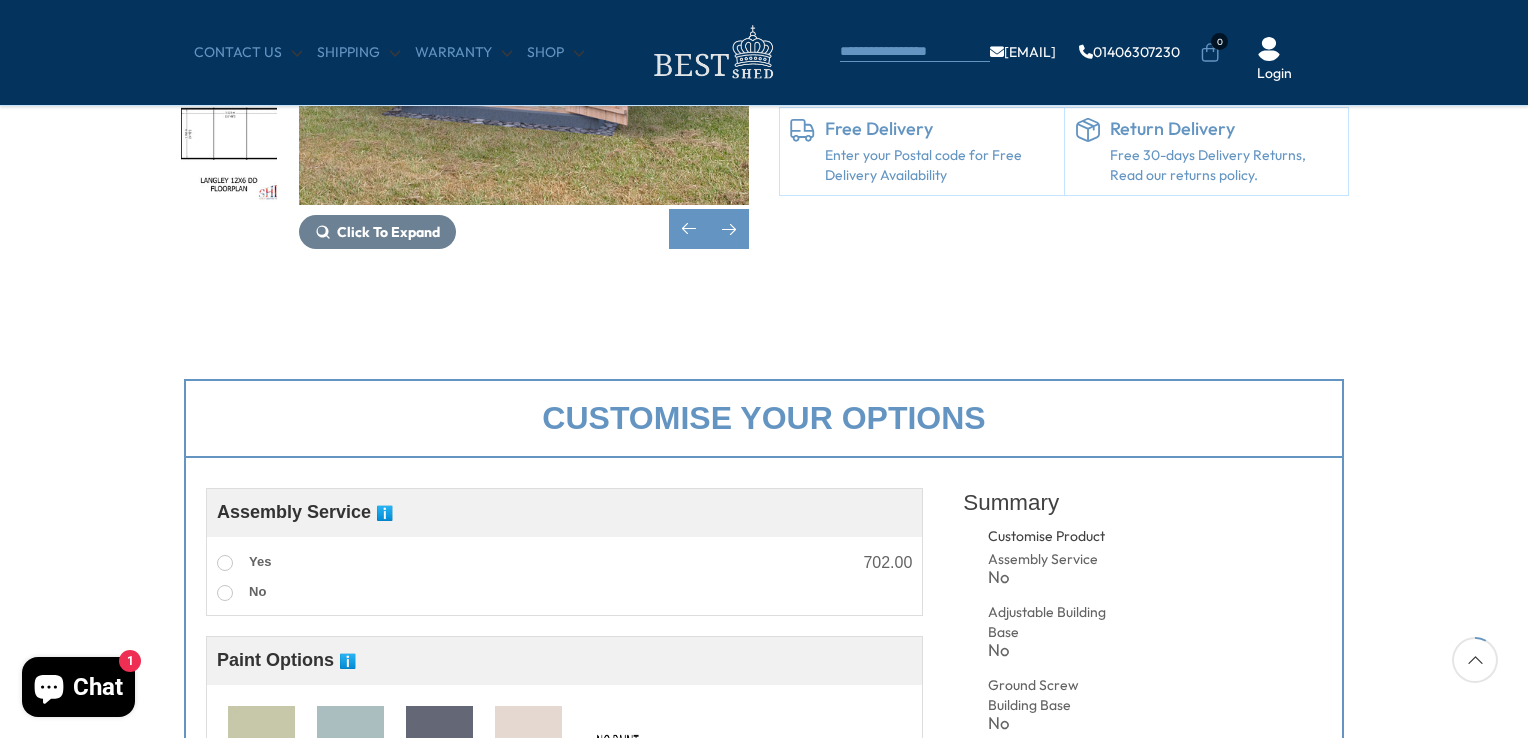 scroll, scrollTop: 550, scrollLeft: 0, axis: vertical 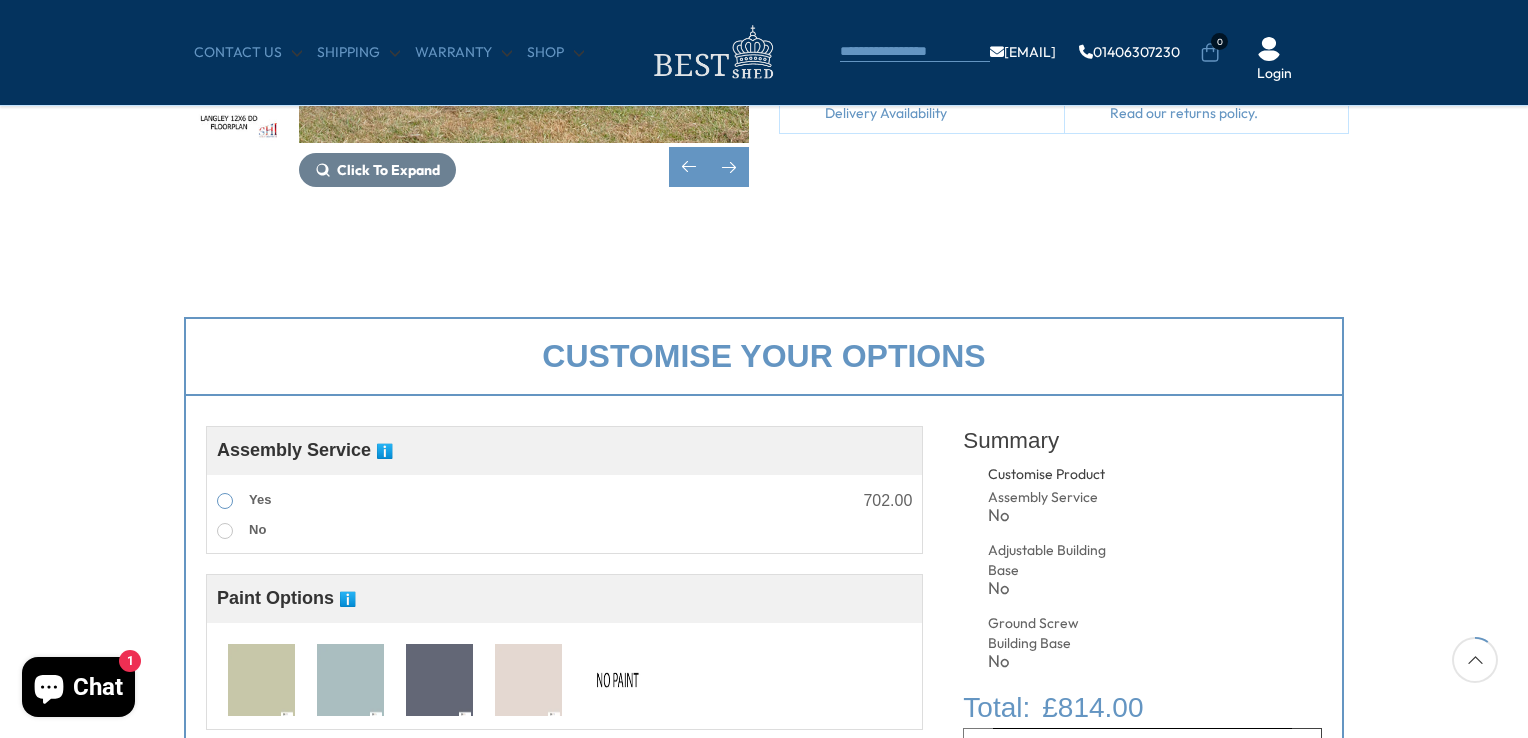 click at bounding box center [225, 501] 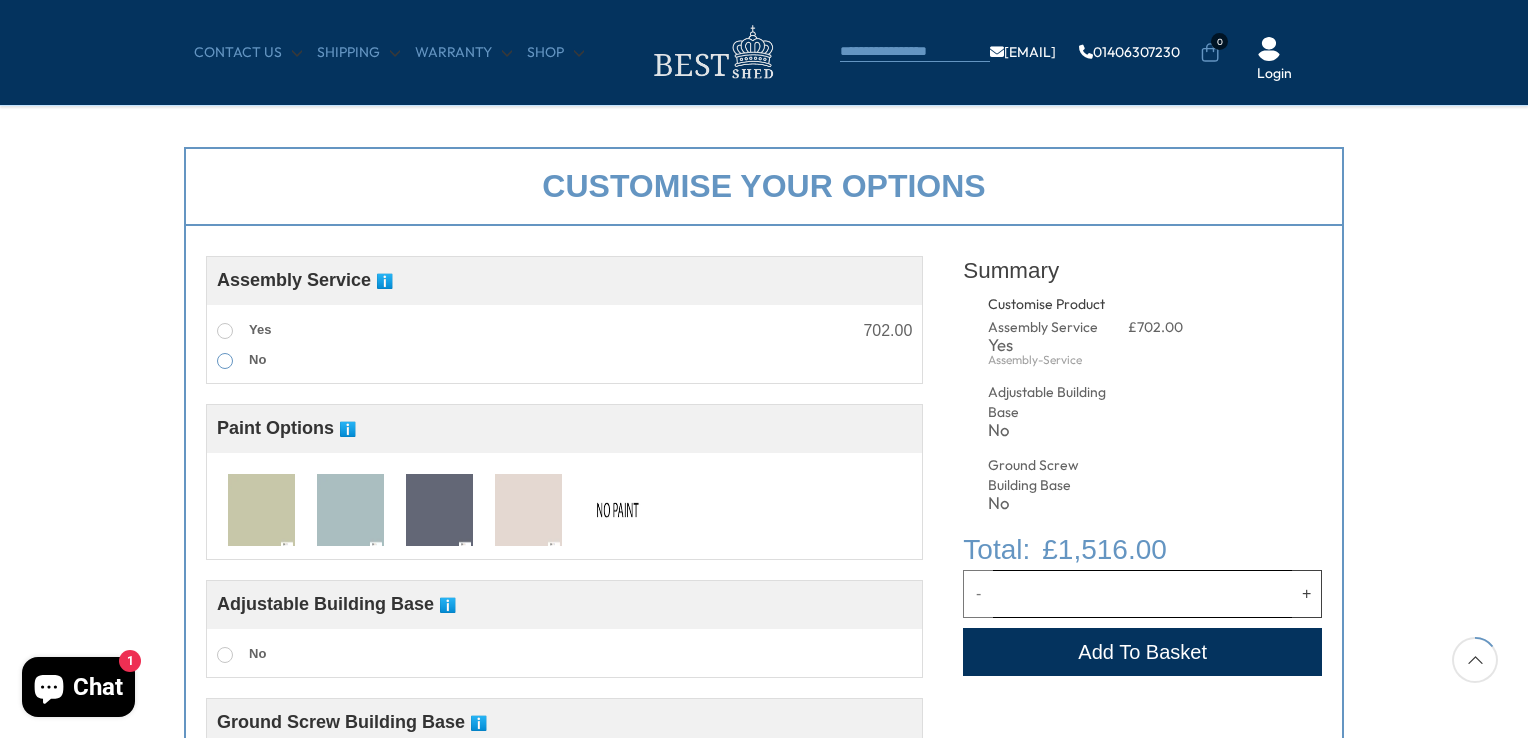 scroll, scrollTop: 850, scrollLeft: 0, axis: vertical 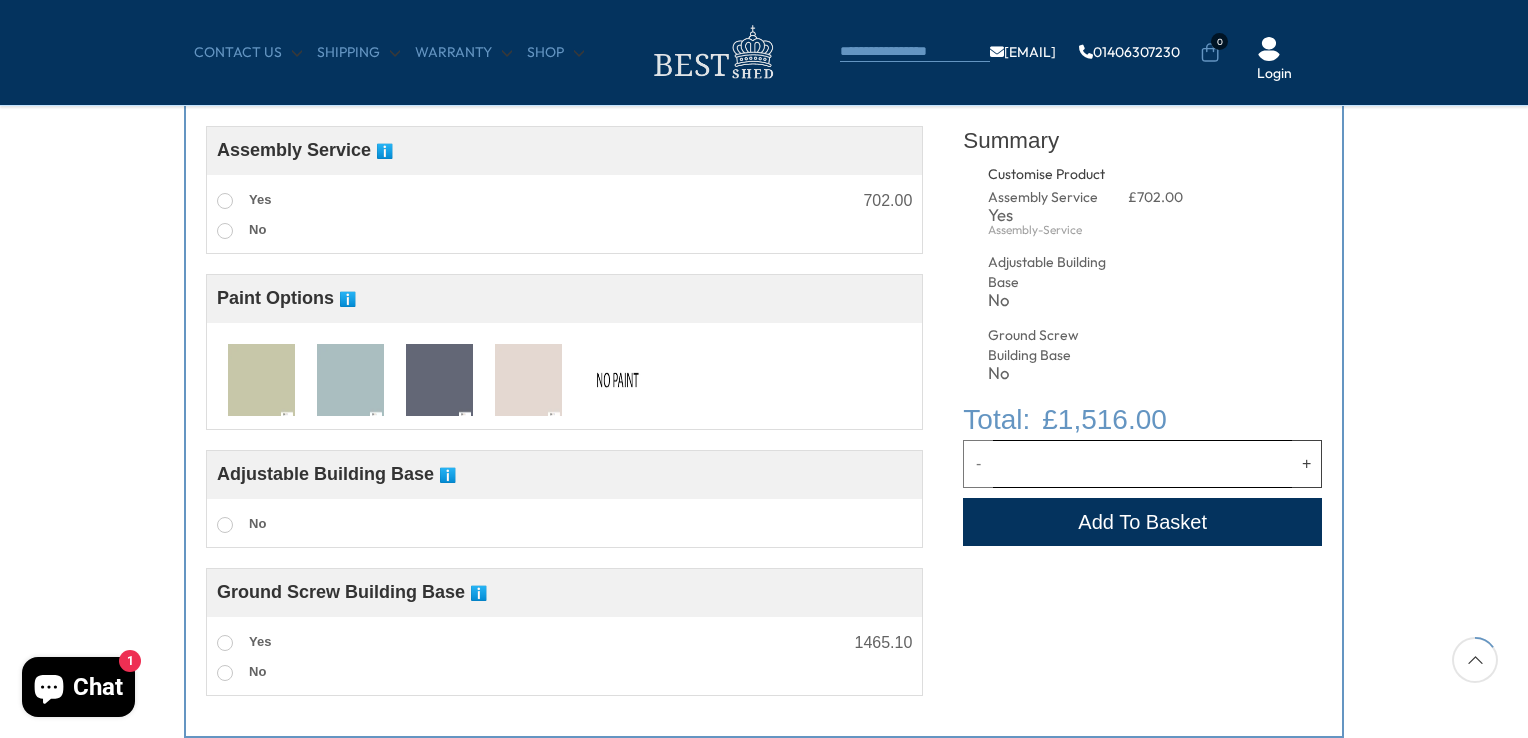 click at bounding box center (350, 381) 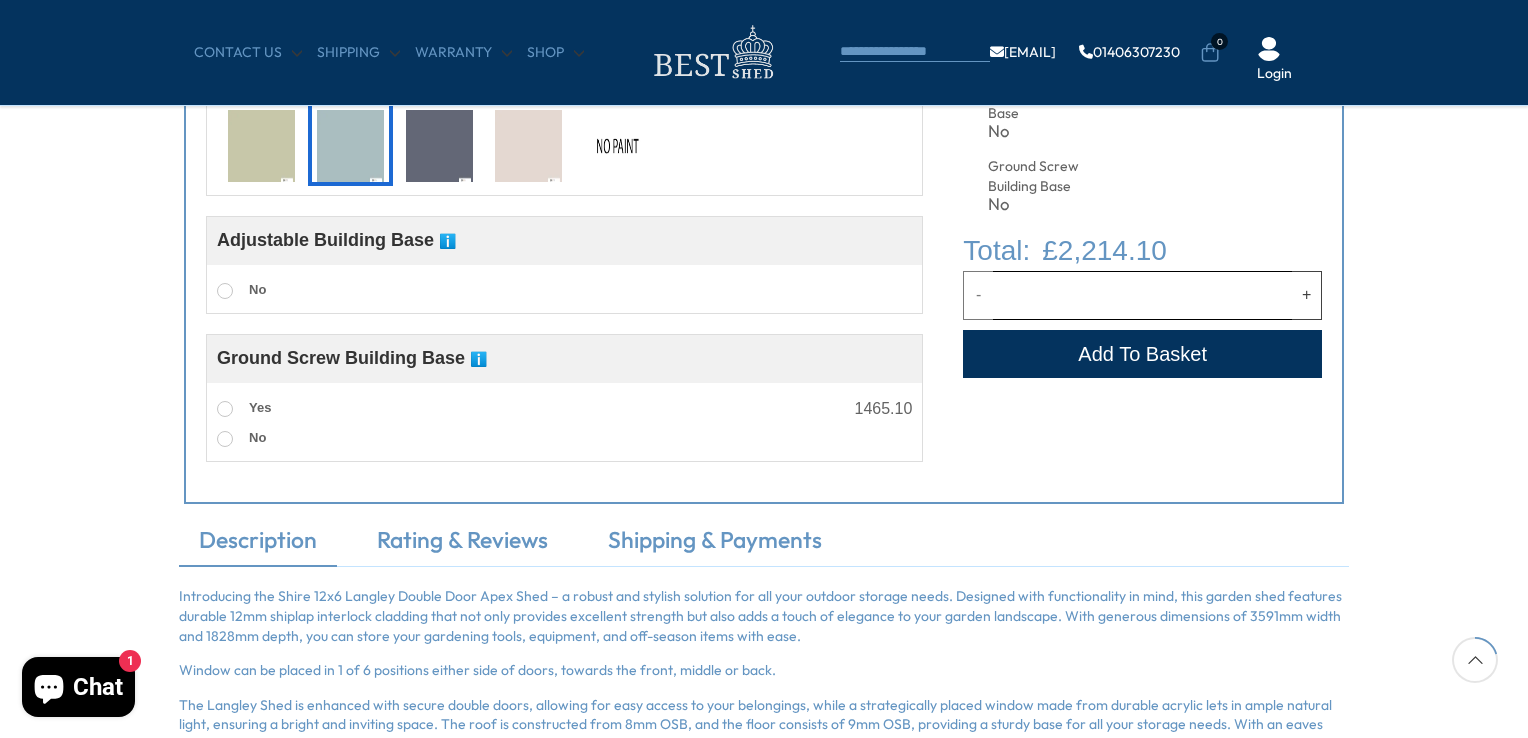 scroll, scrollTop: 1050, scrollLeft: 0, axis: vertical 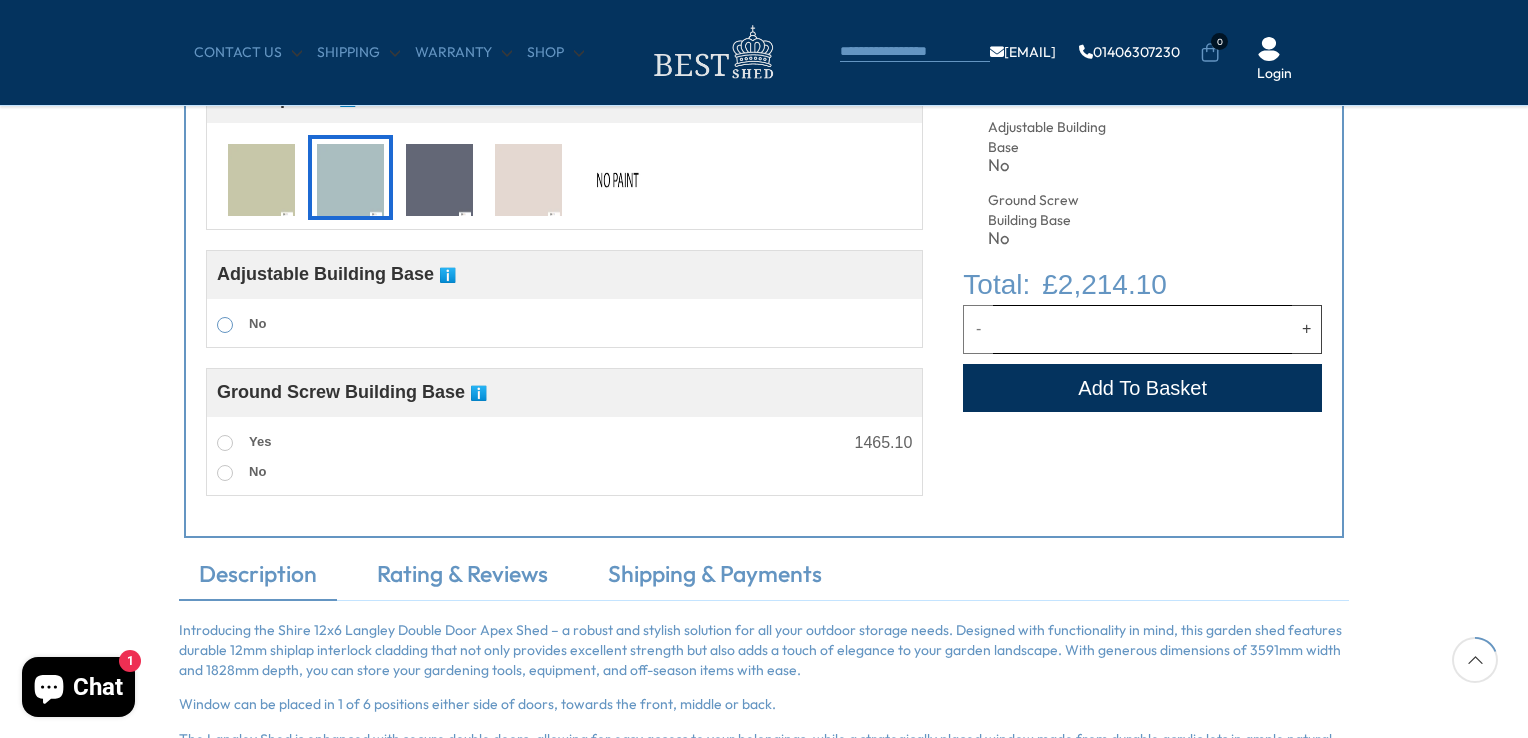 click at bounding box center (225, 325) 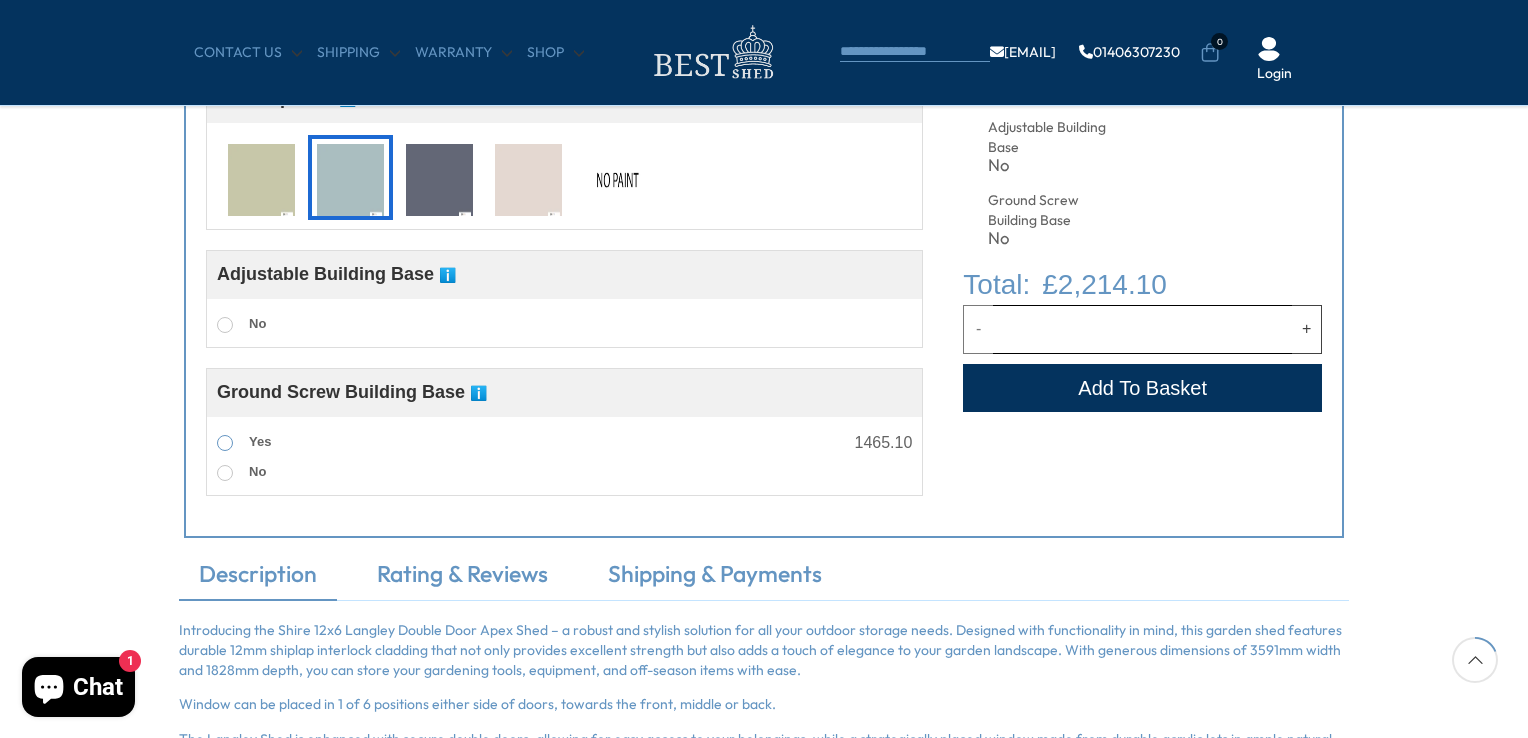 click at bounding box center (225, 443) 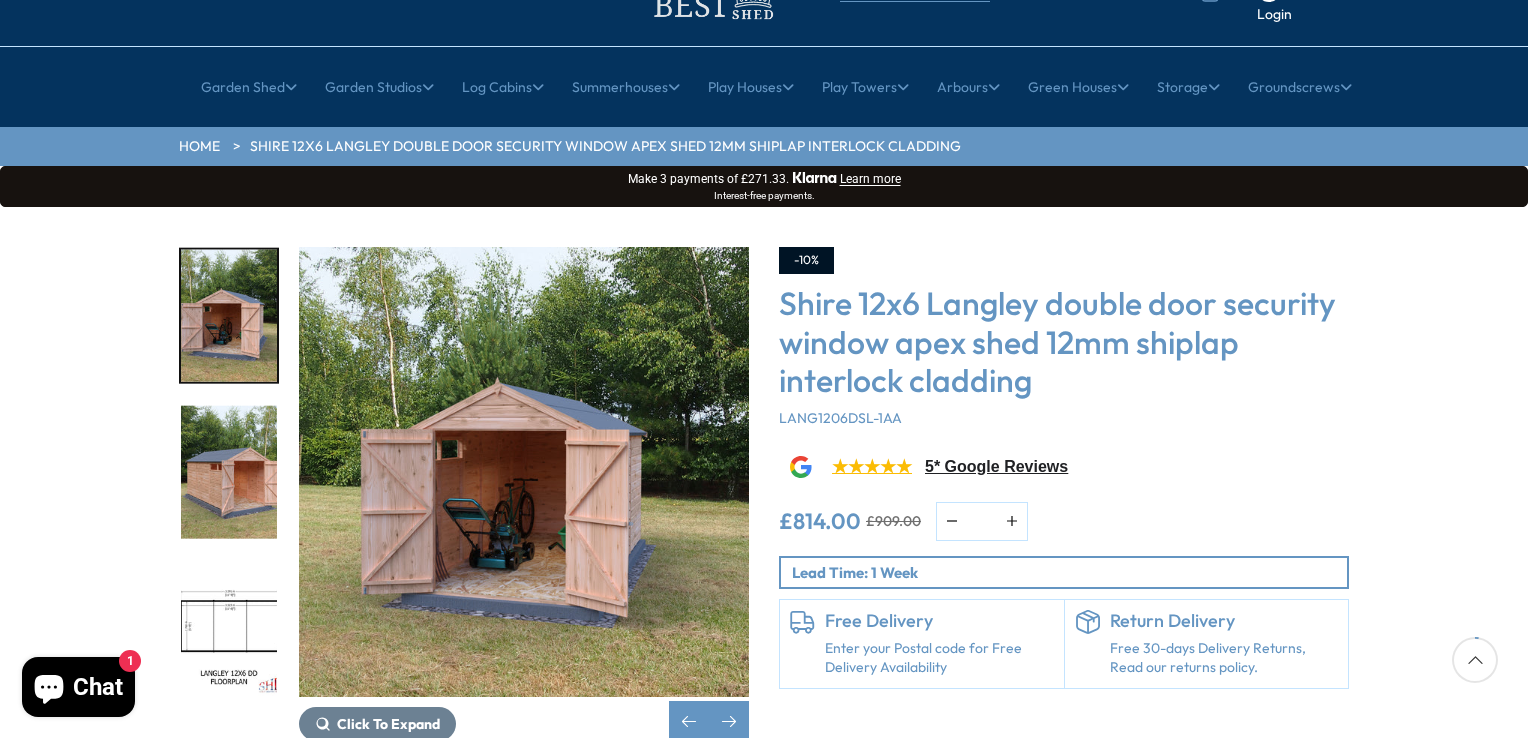 scroll, scrollTop: 50, scrollLeft: 0, axis: vertical 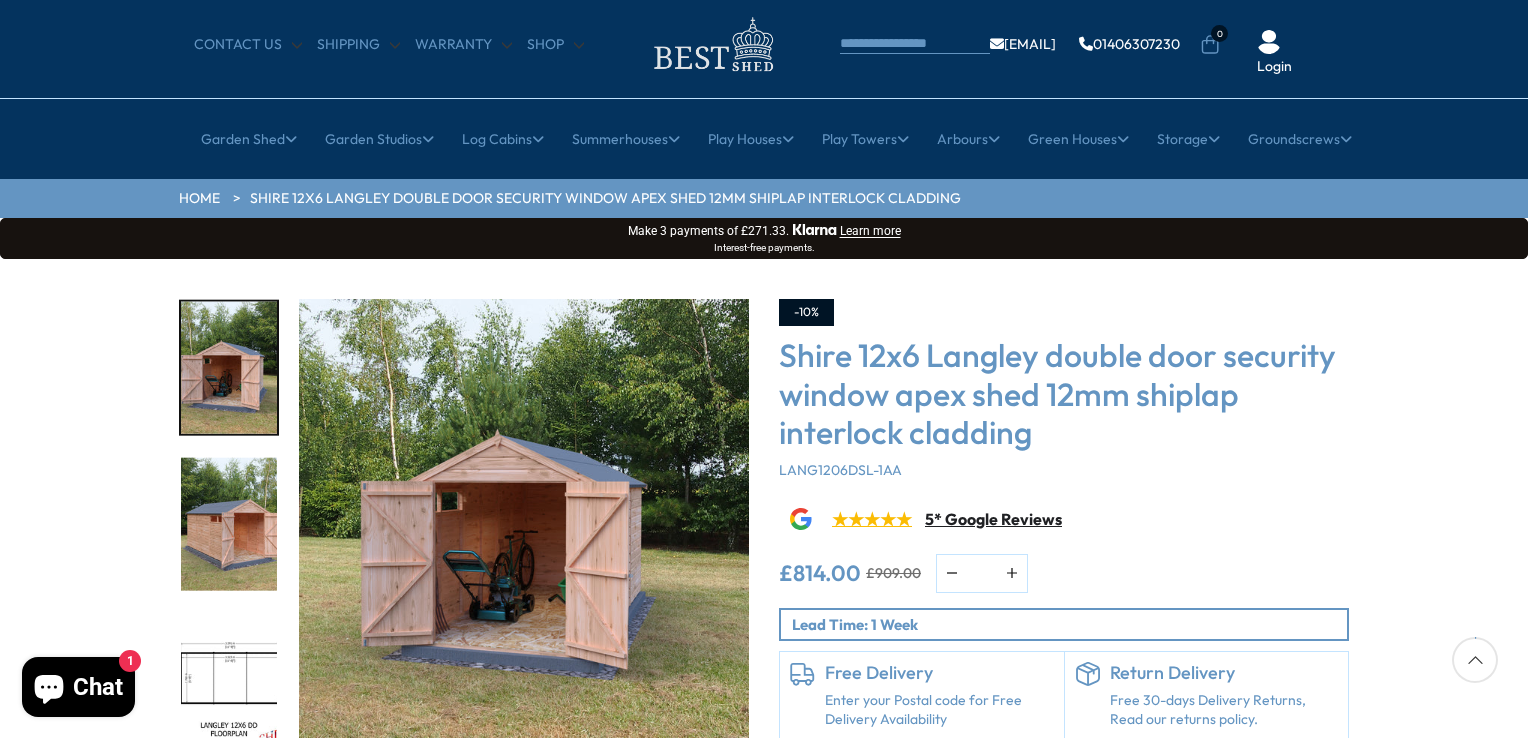 click on "5* Google Reviews" at bounding box center [993, 519] 